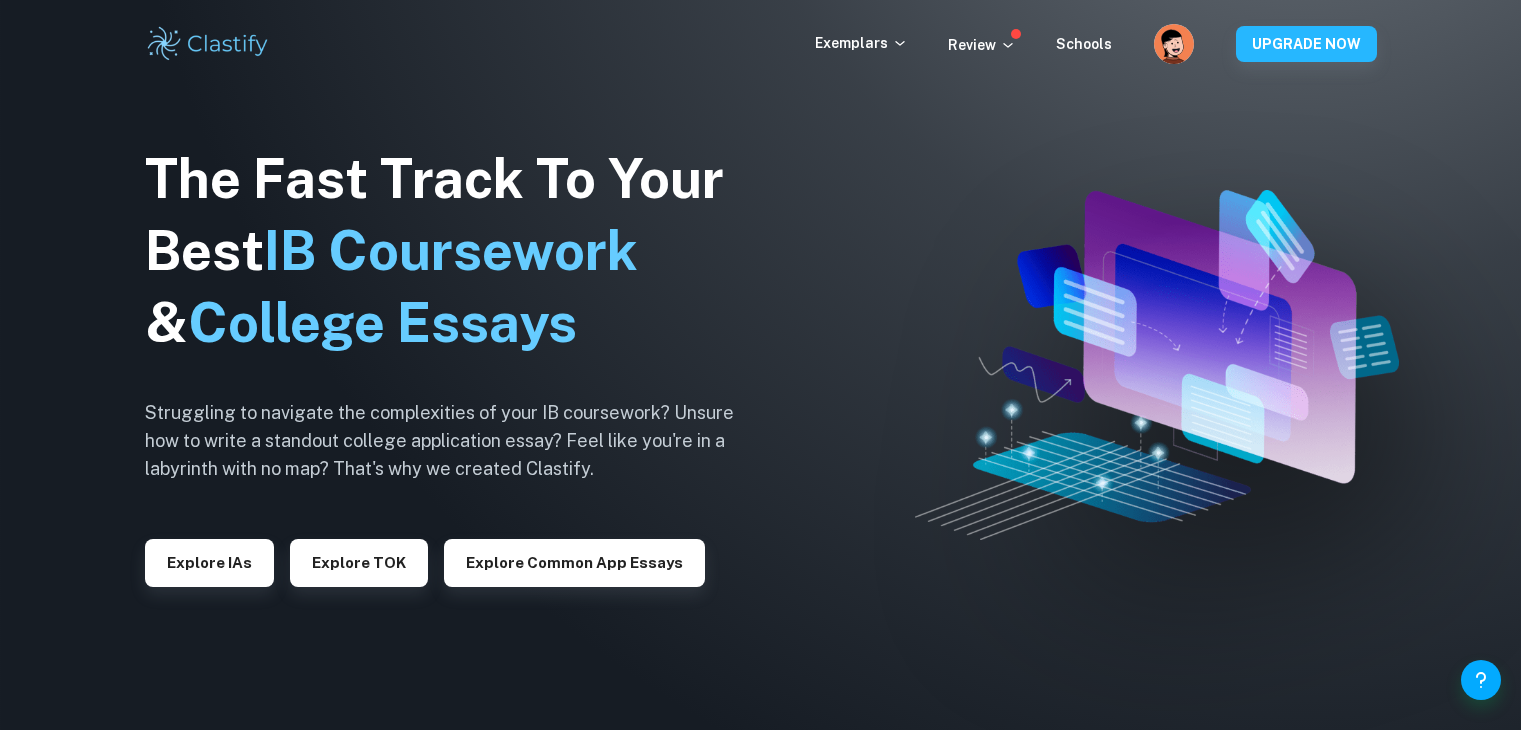 scroll, scrollTop: 0, scrollLeft: 0, axis: both 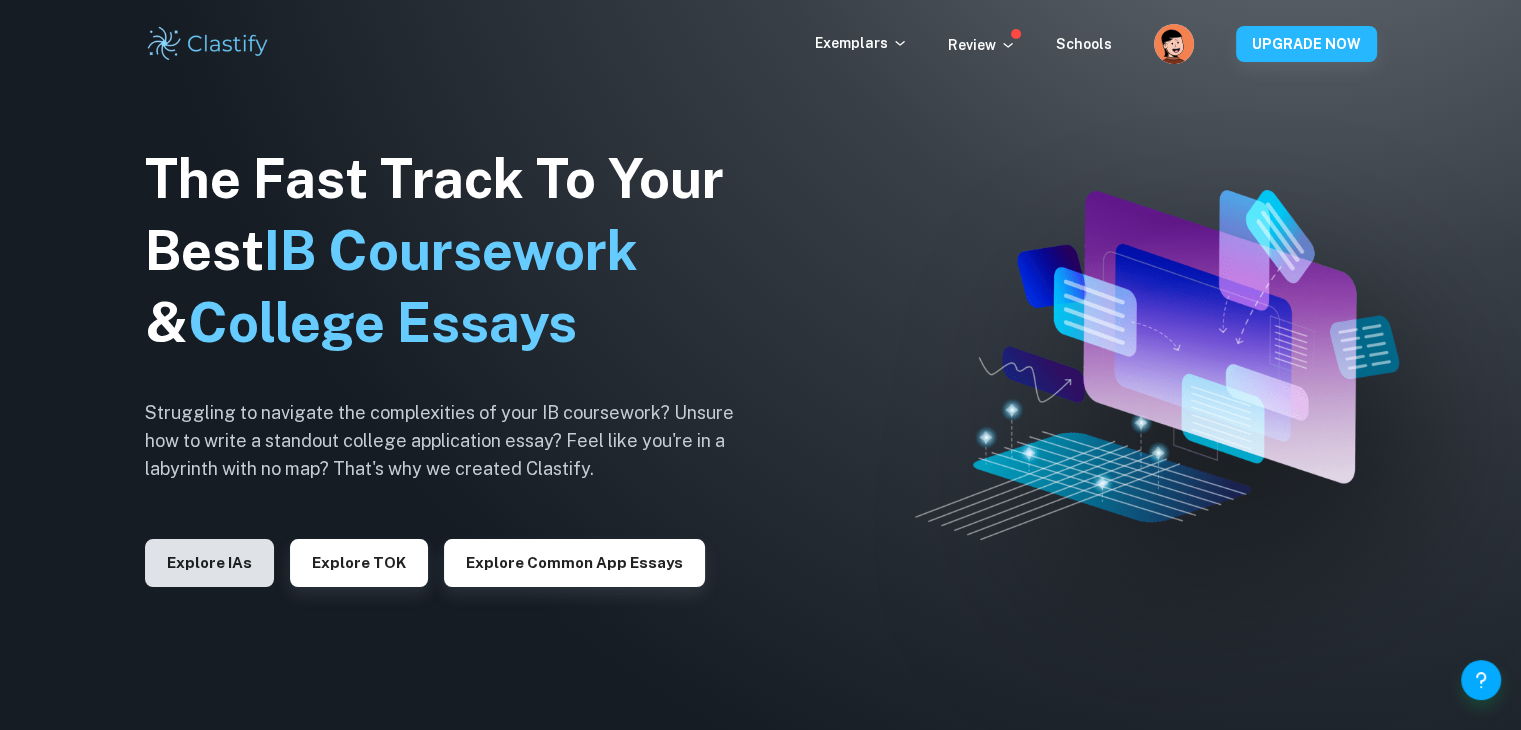 click on "Explore IAs" at bounding box center (209, 563) 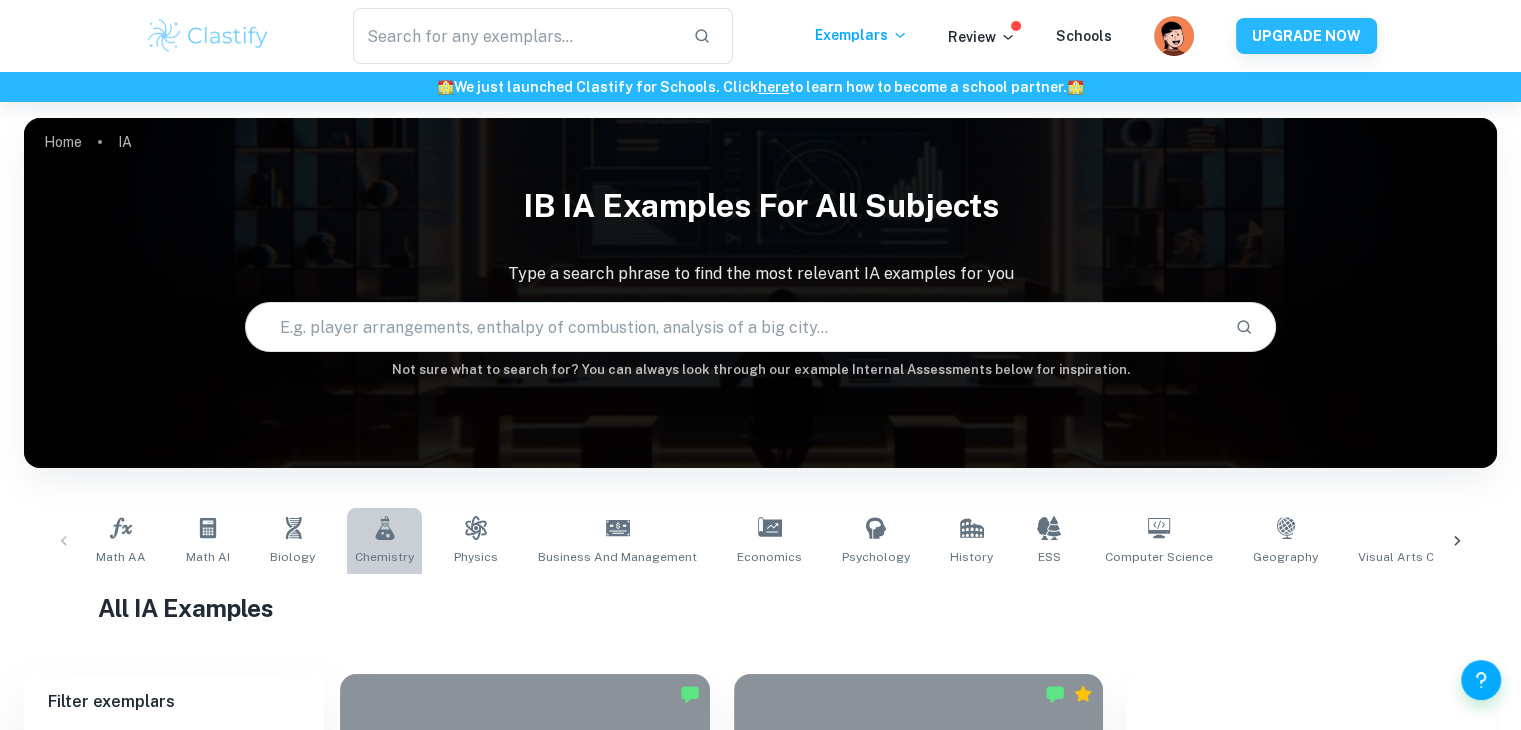 click 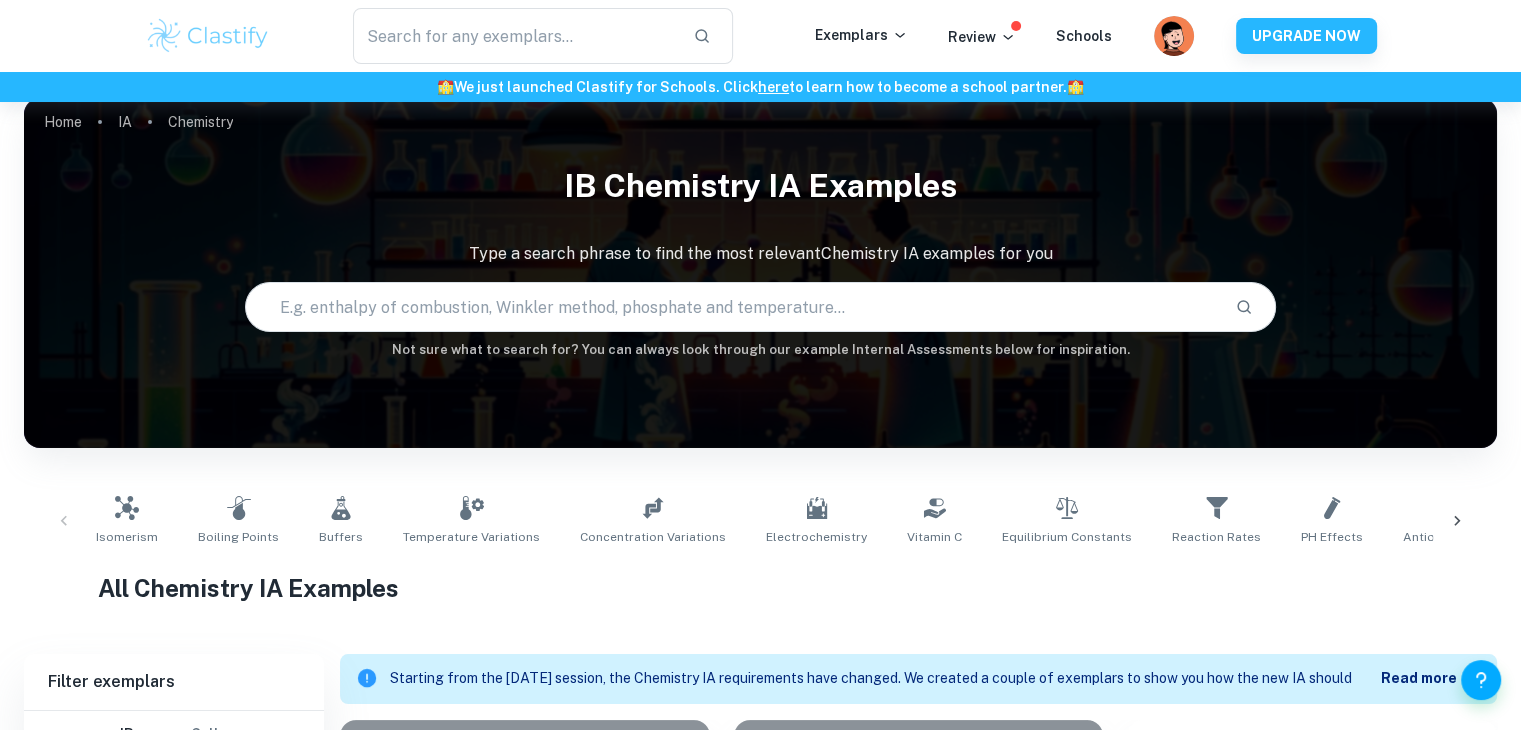 scroll, scrollTop: 40, scrollLeft: 0, axis: vertical 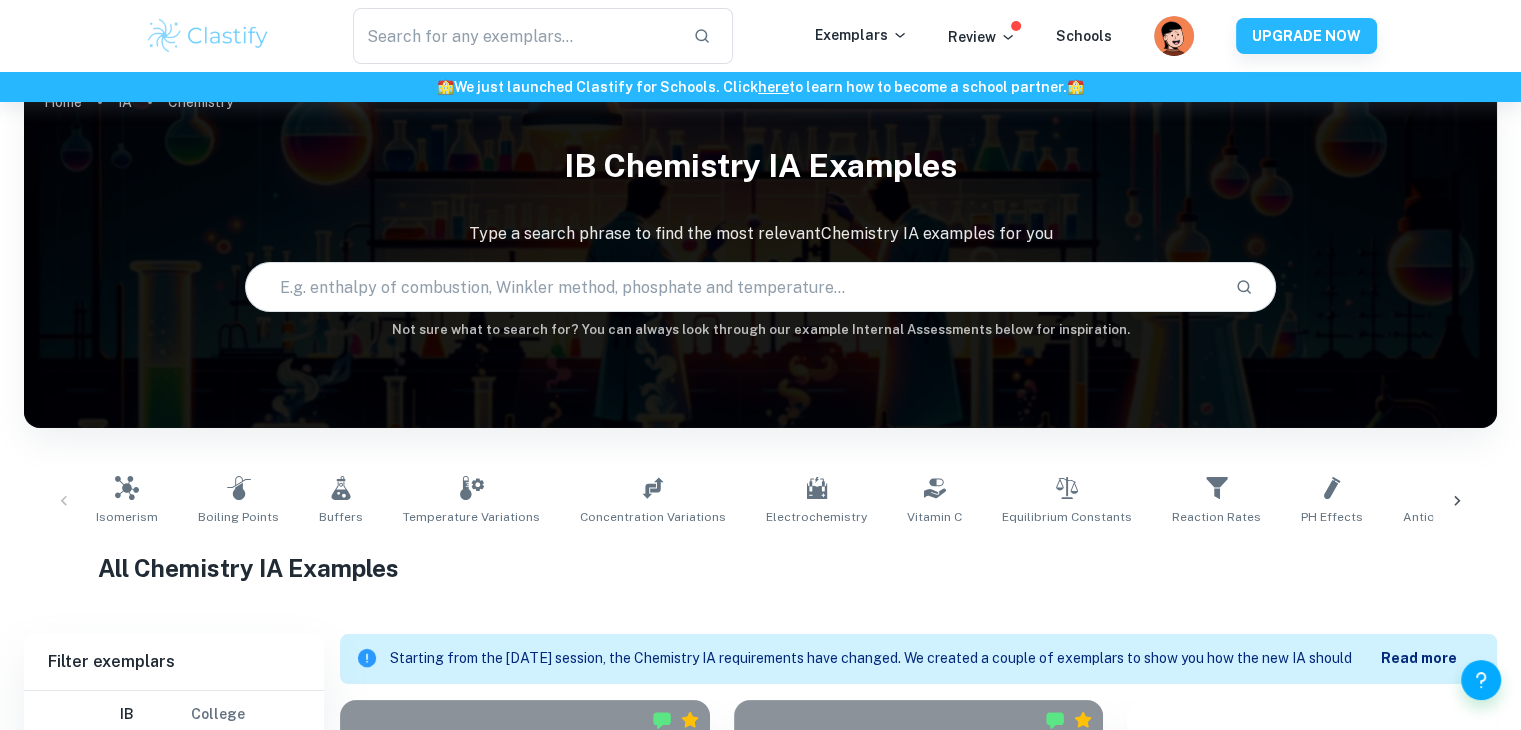 click at bounding box center (1457, 501) 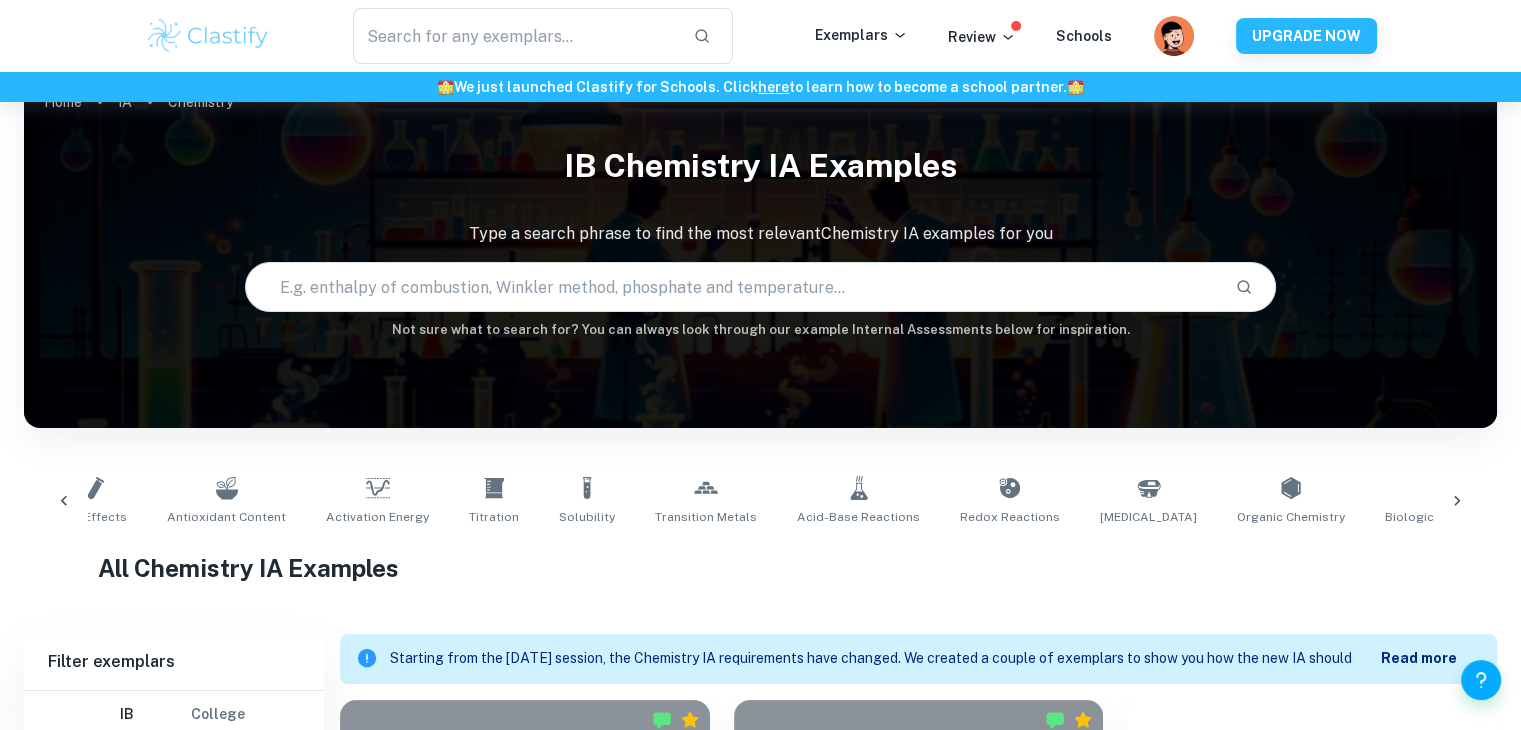 scroll, scrollTop: 0, scrollLeft: 1323, axis: horizontal 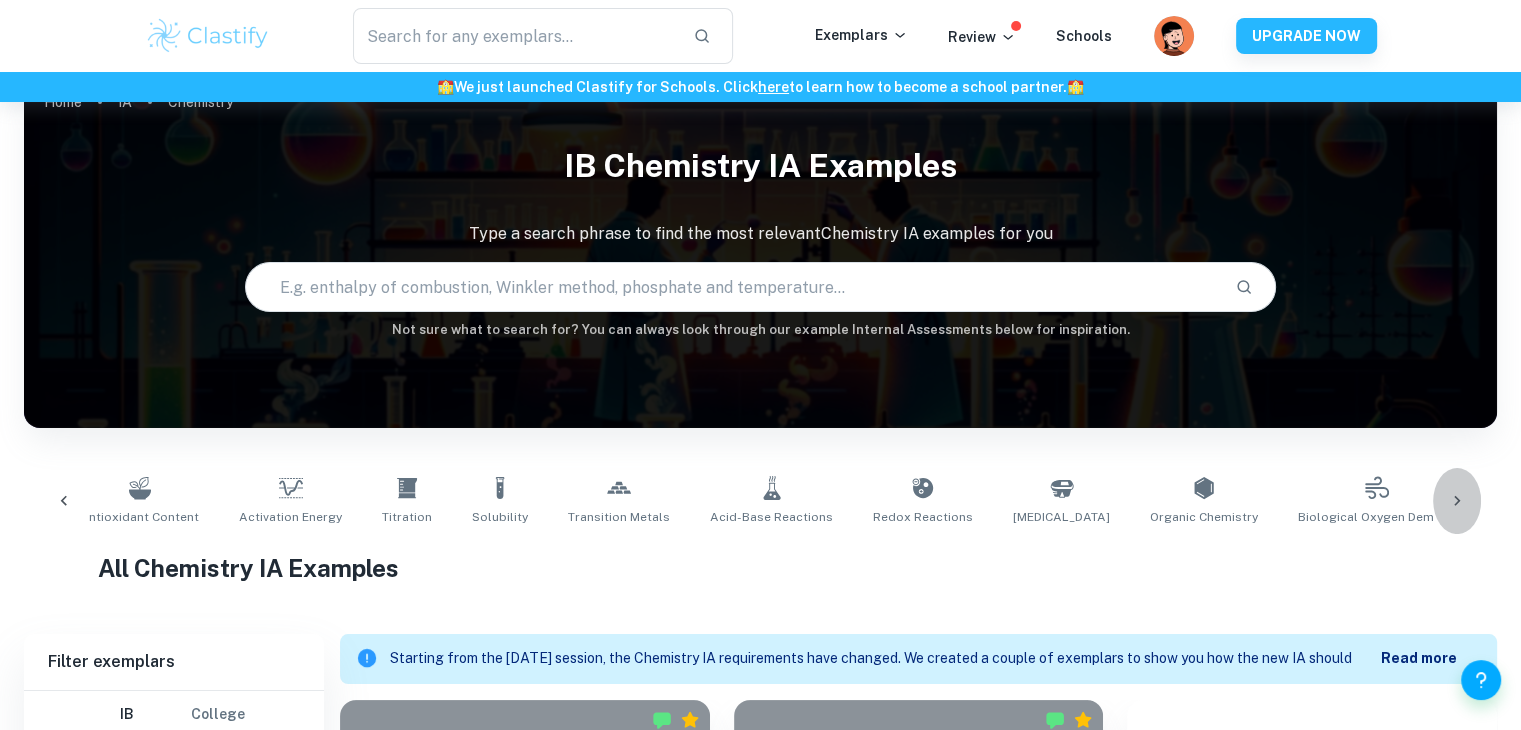 click at bounding box center [1457, 501] 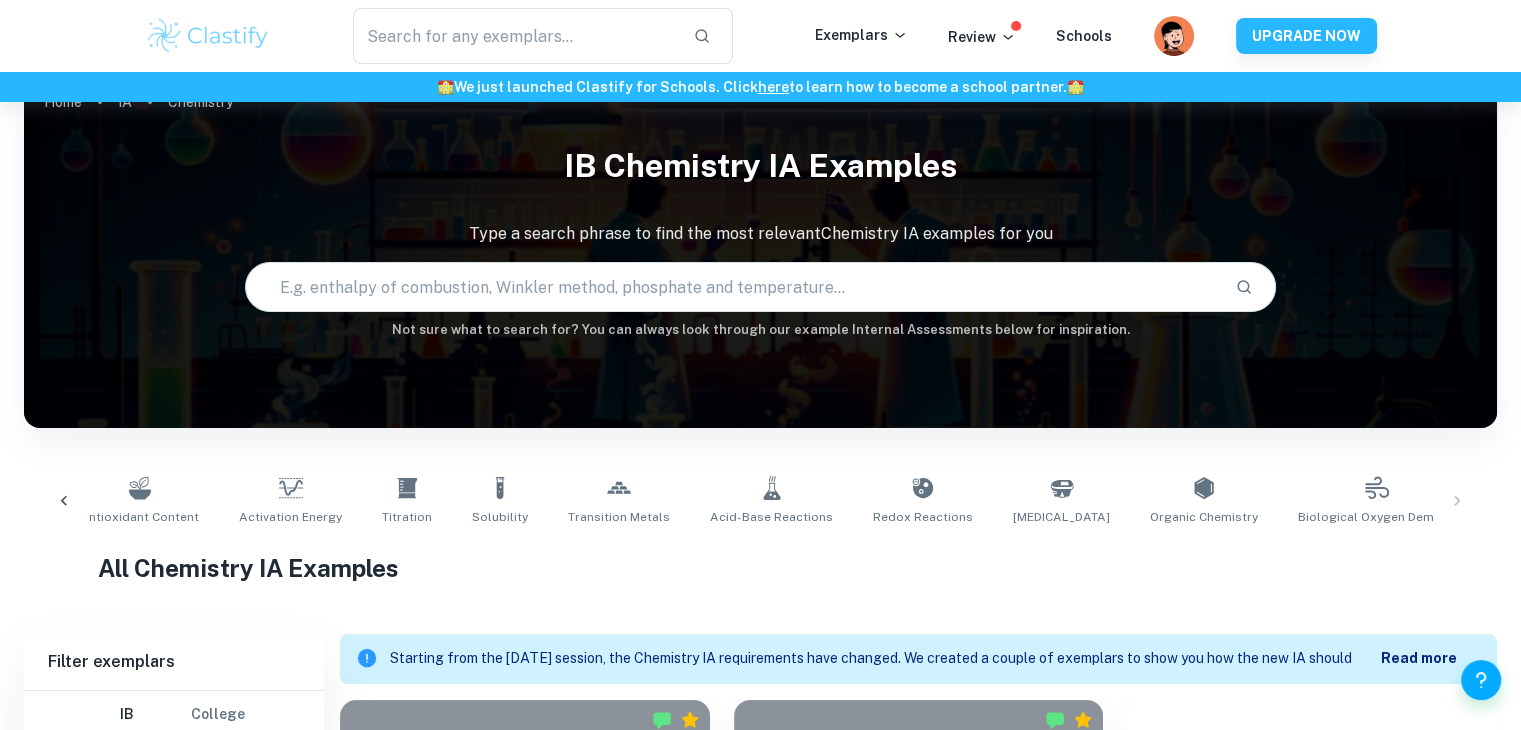 scroll, scrollTop: 0, scrollLeft: 1445, axis: horizontal 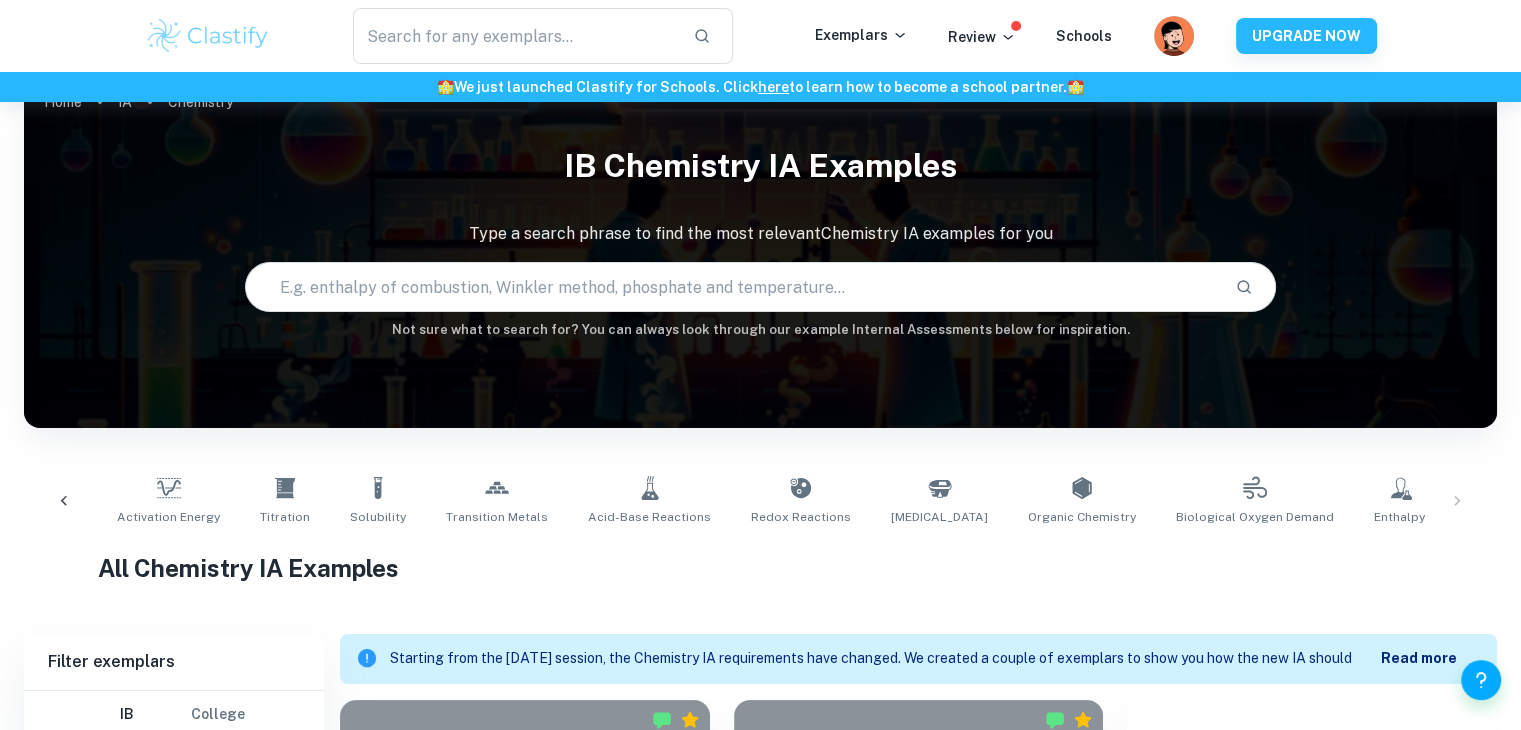 click 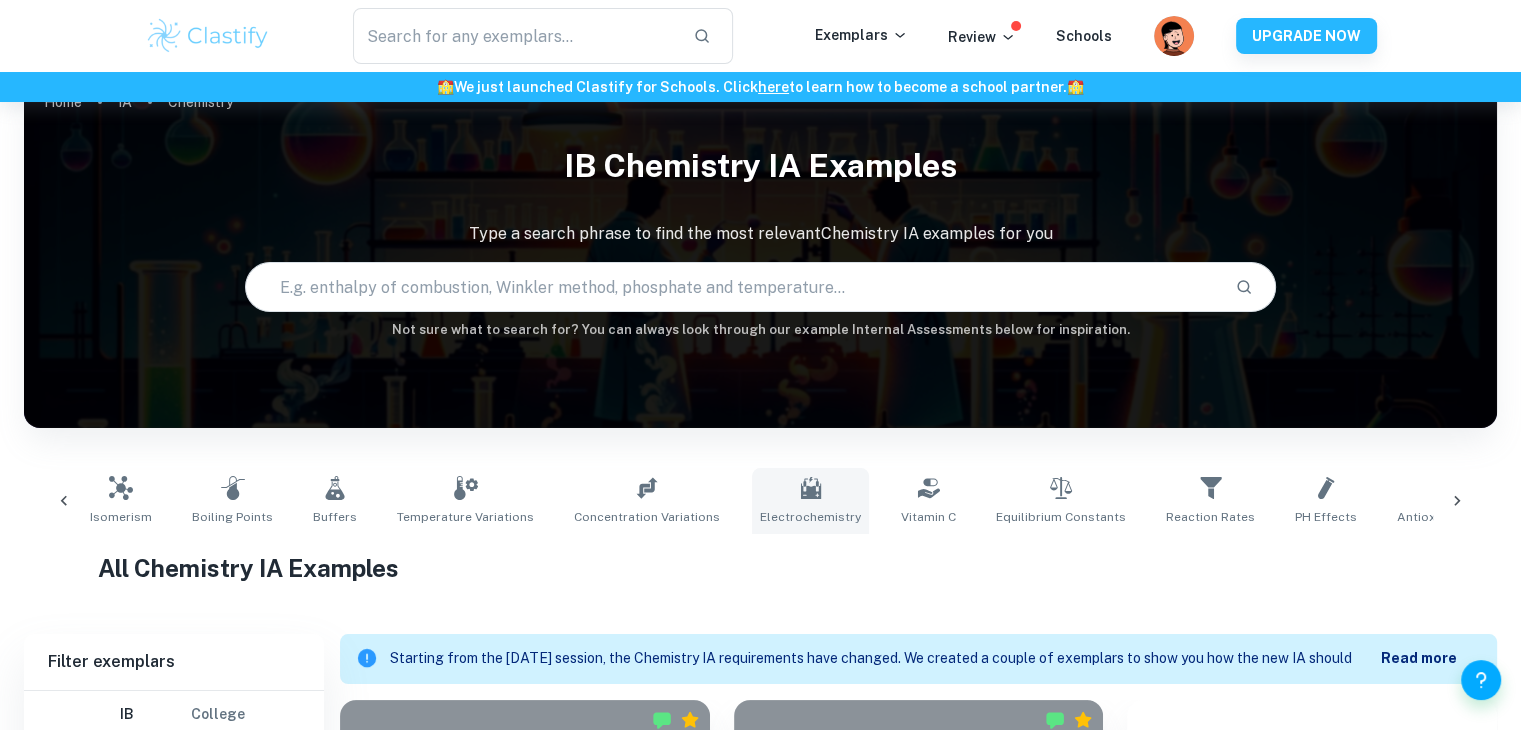 scroll, scrollTop: 0, scrollLeft: 0, axis: both 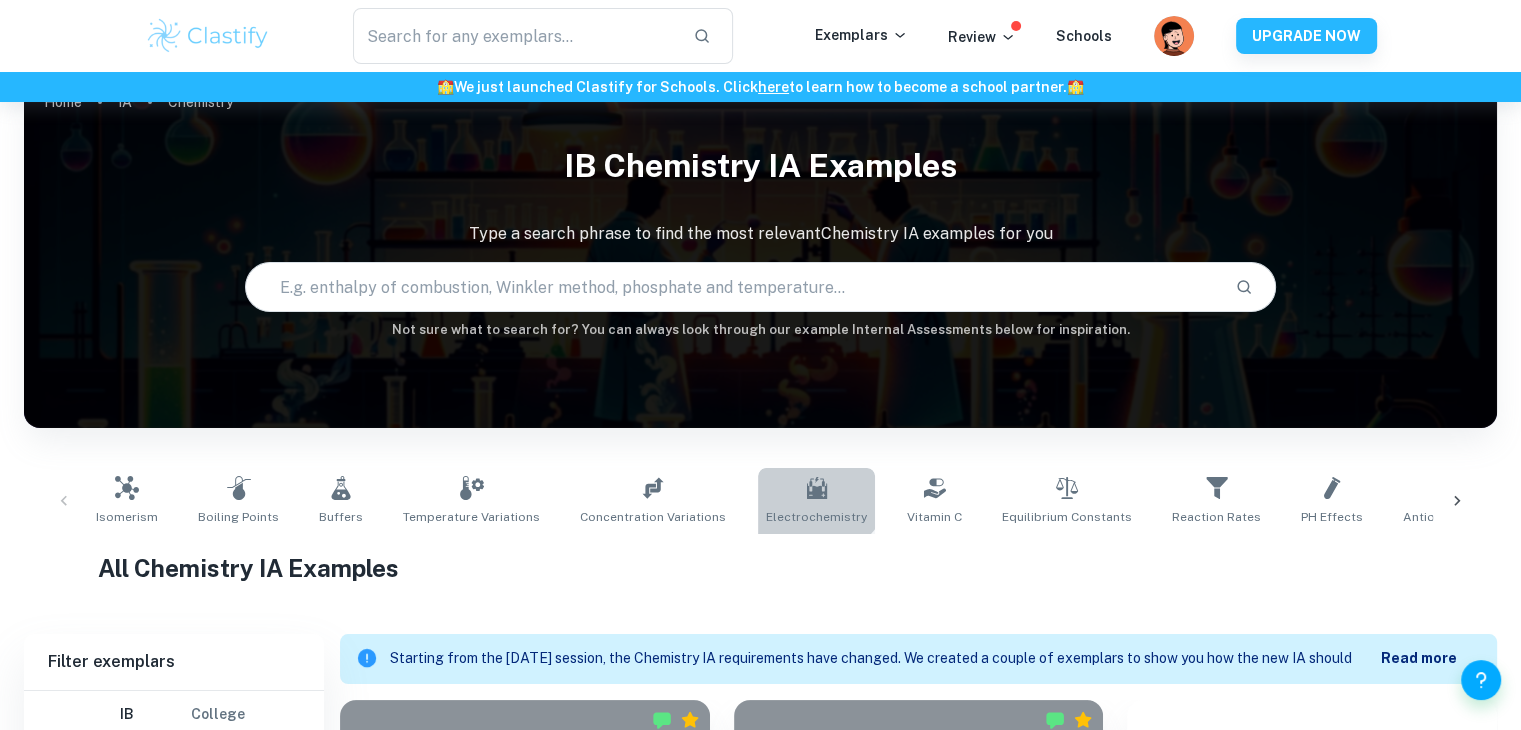 click 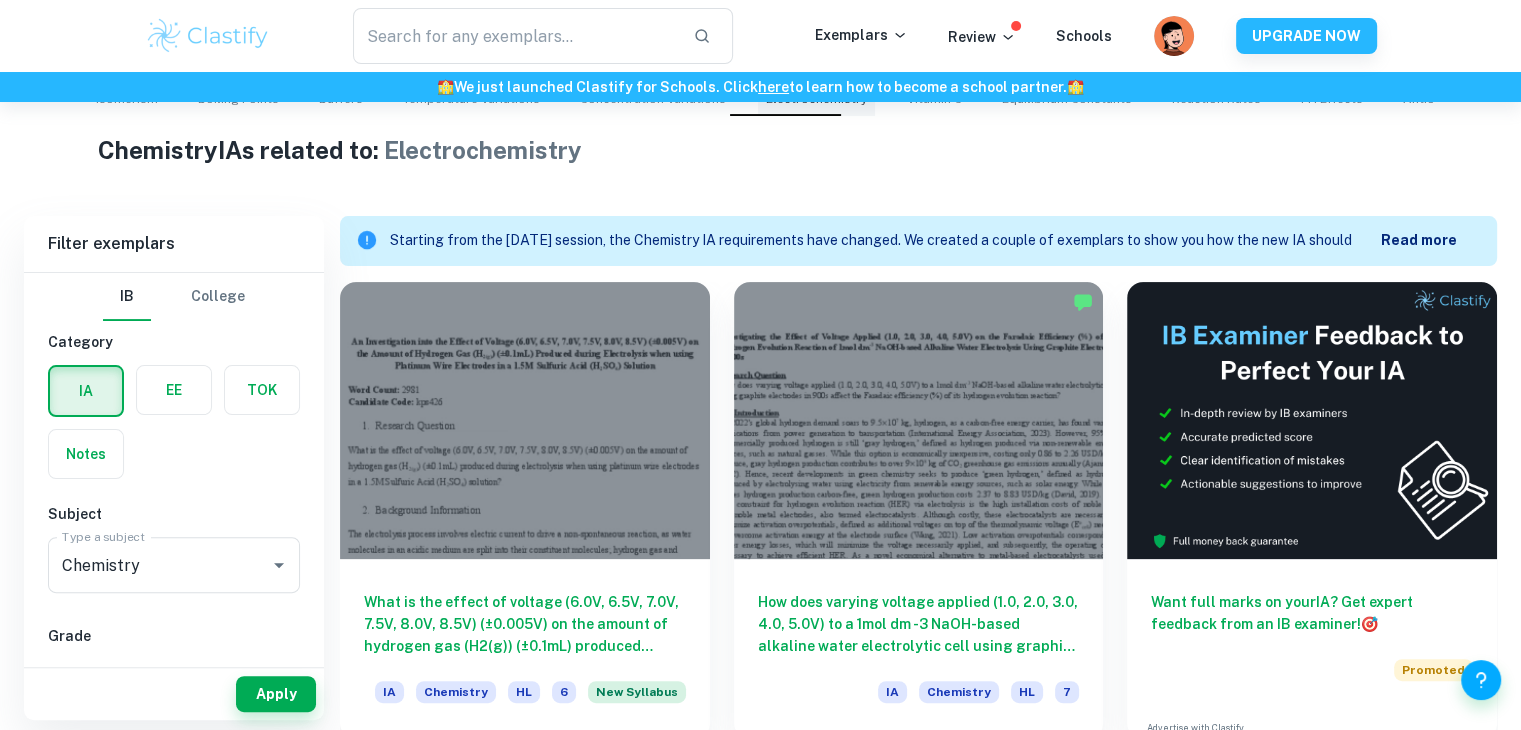 scroll, scrollTop: 459, scrollLeft: 0, axis: vertical 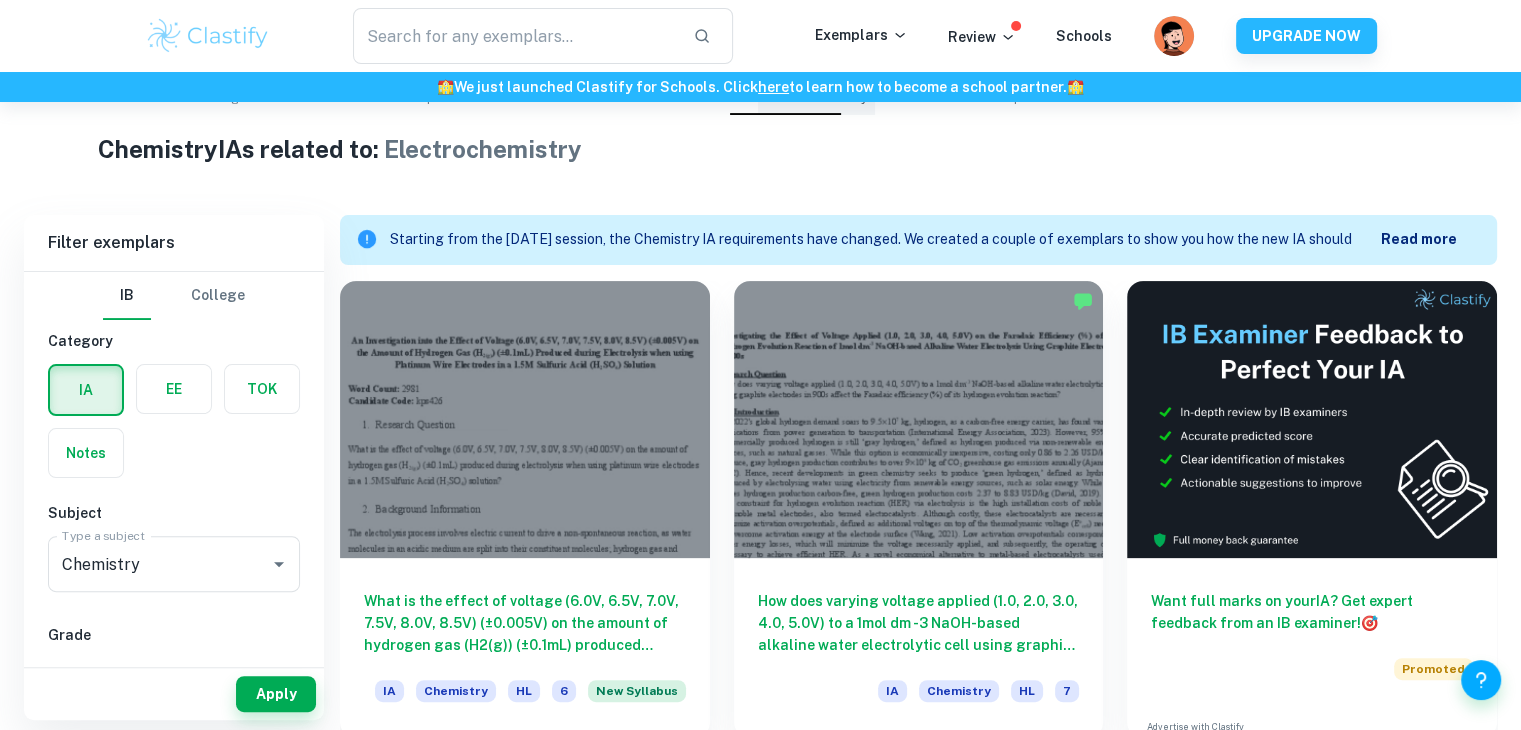click at bounding box center (919, 419) 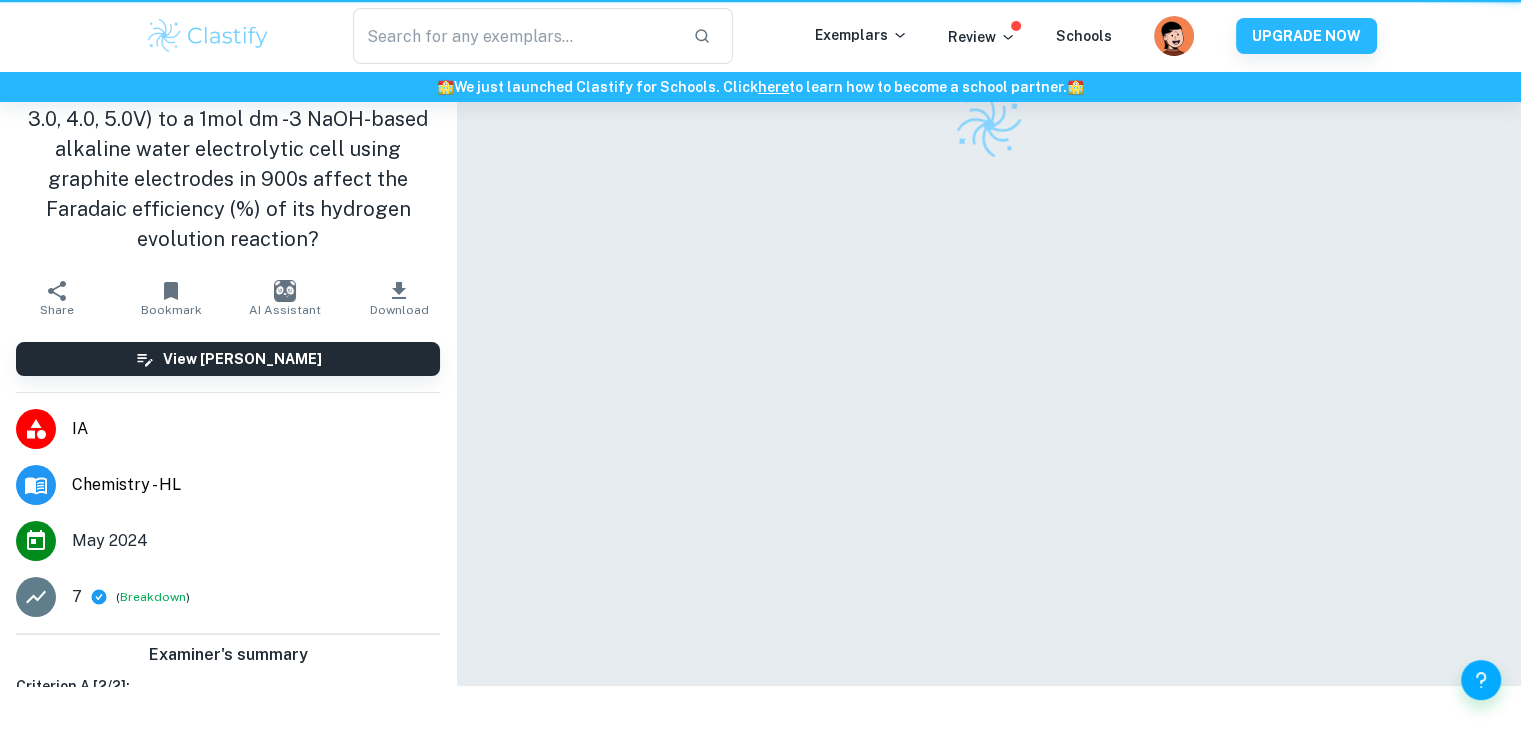 scroll, scrollTop: 0, scrollLeft: 0, axis: both 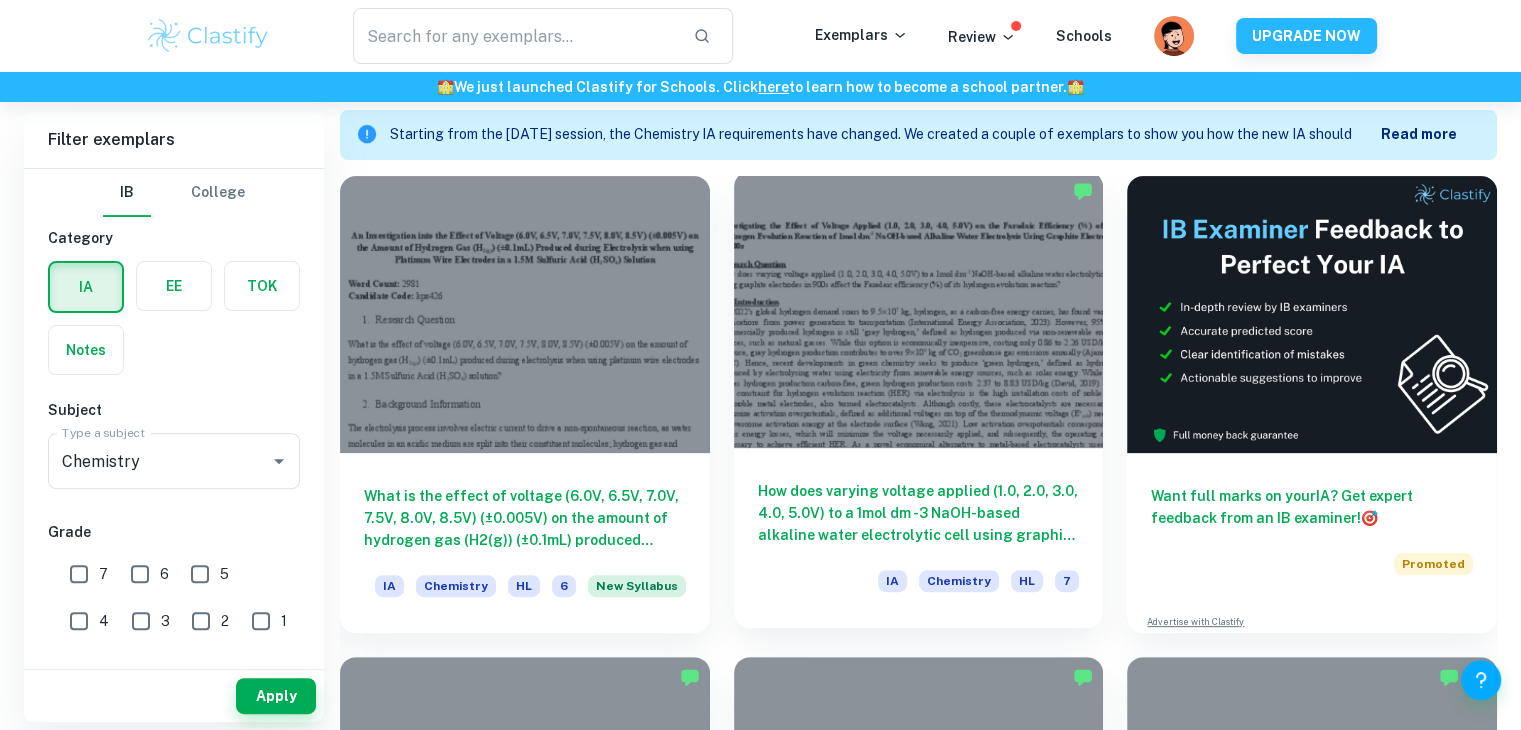 click on "How does varying voltage applied (1.0, 2.0, 3.0, 4.0, 5.0V) to a 1mol dm -3 NaOH-based alkaline water electrolytic cell using graphite electrodes in 900s affect the Faradaic efficiency (%) of its hydrogen evolution reaction?" at bounding box center (919, 513) 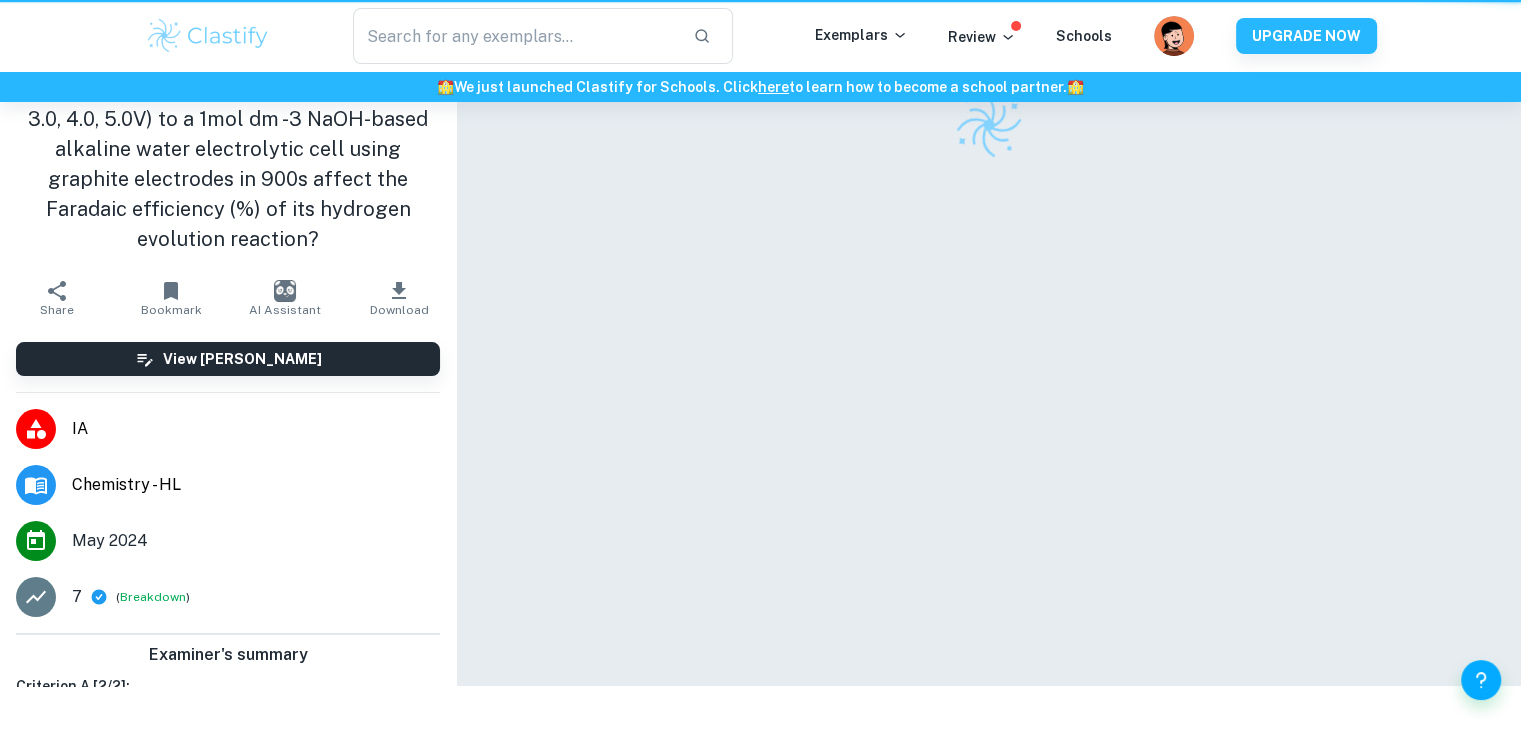 scroll, scrollTop: 0, scrollLeft: 0, axis: both 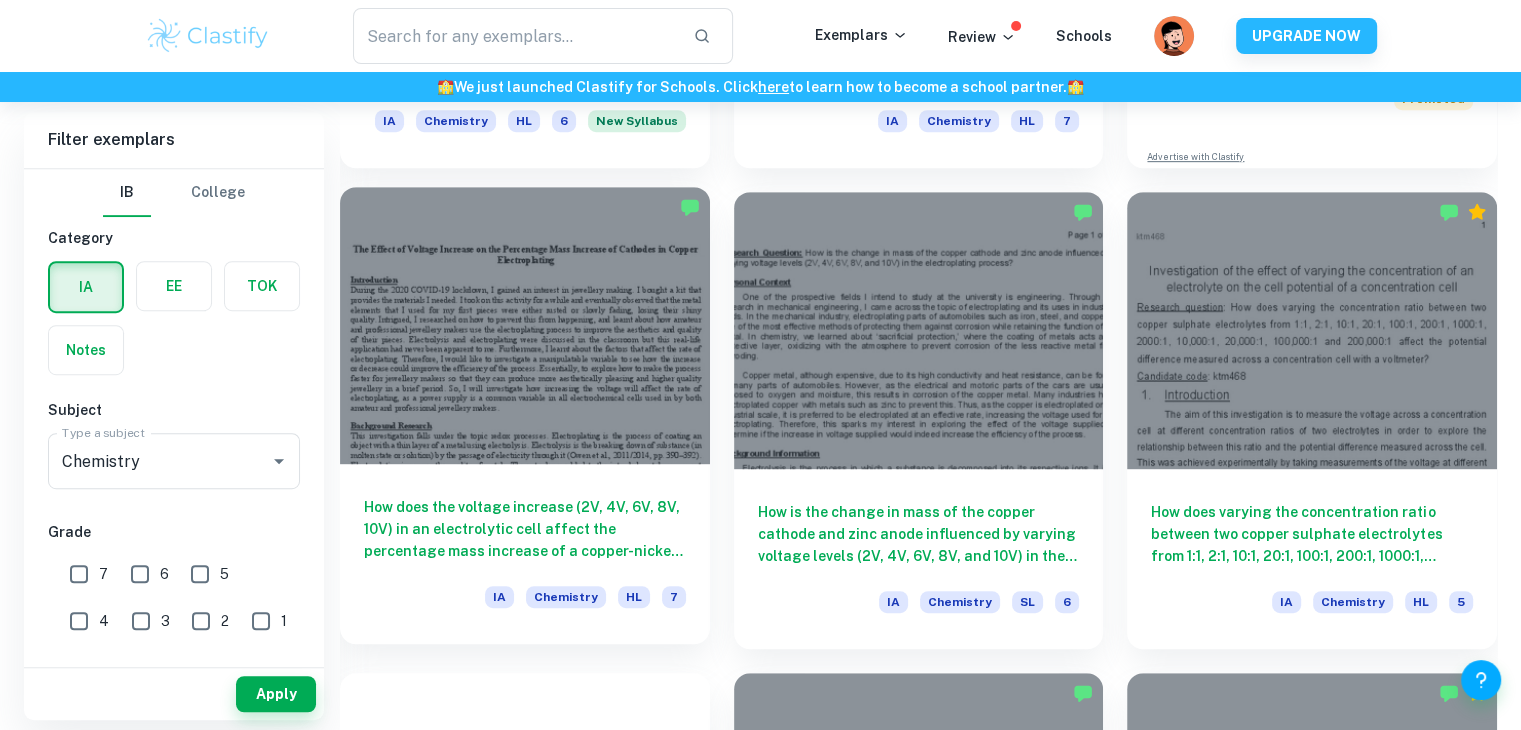 click on "How does the voltage increase (2V, 4V, 6V, 8V, 10V) in an electrolytic cell affect the percentage mass increase of a copper-nickel cathode after a 10-minute interval?" at bounding box center (525, 529) 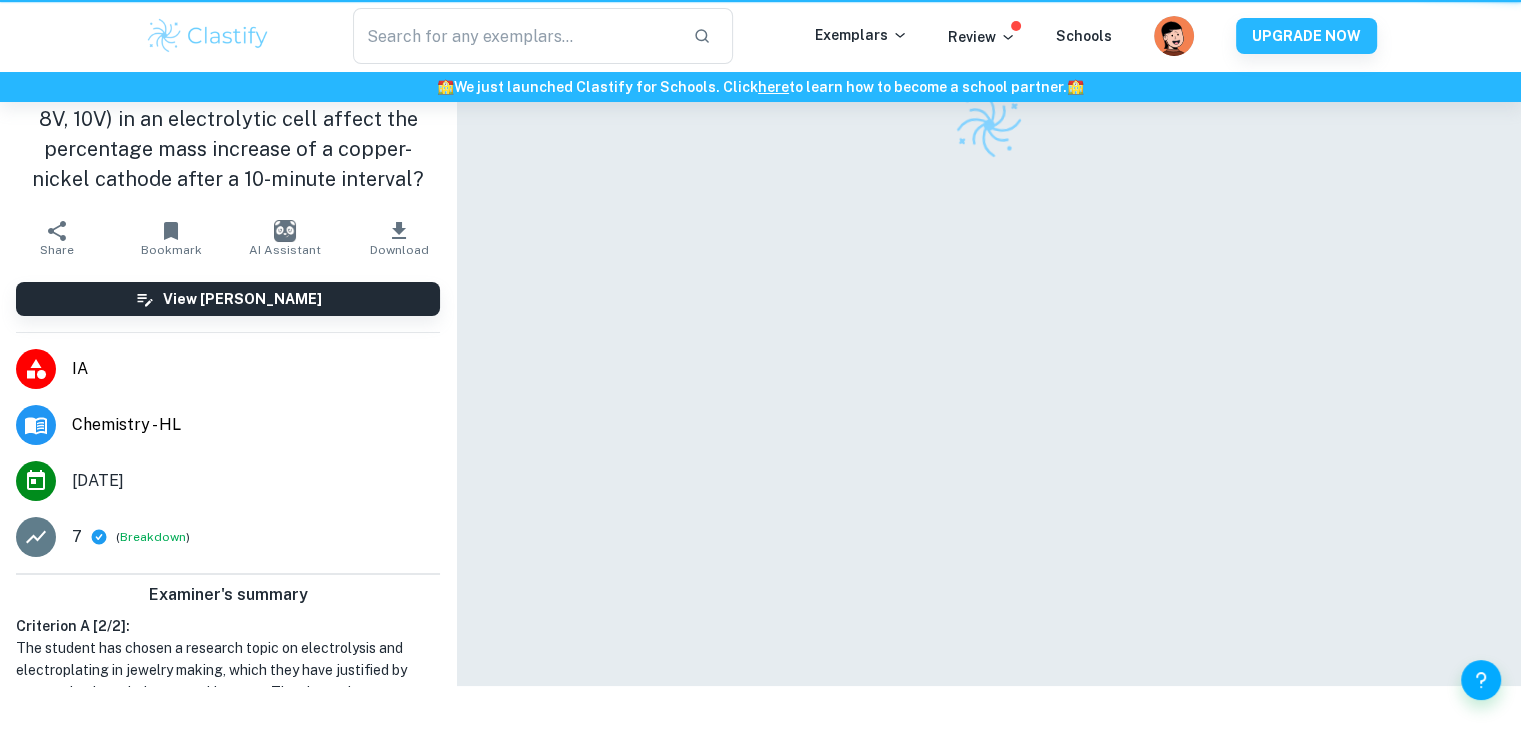 scroll, scrollTop: 0, scrollLeft: 0, axis: both 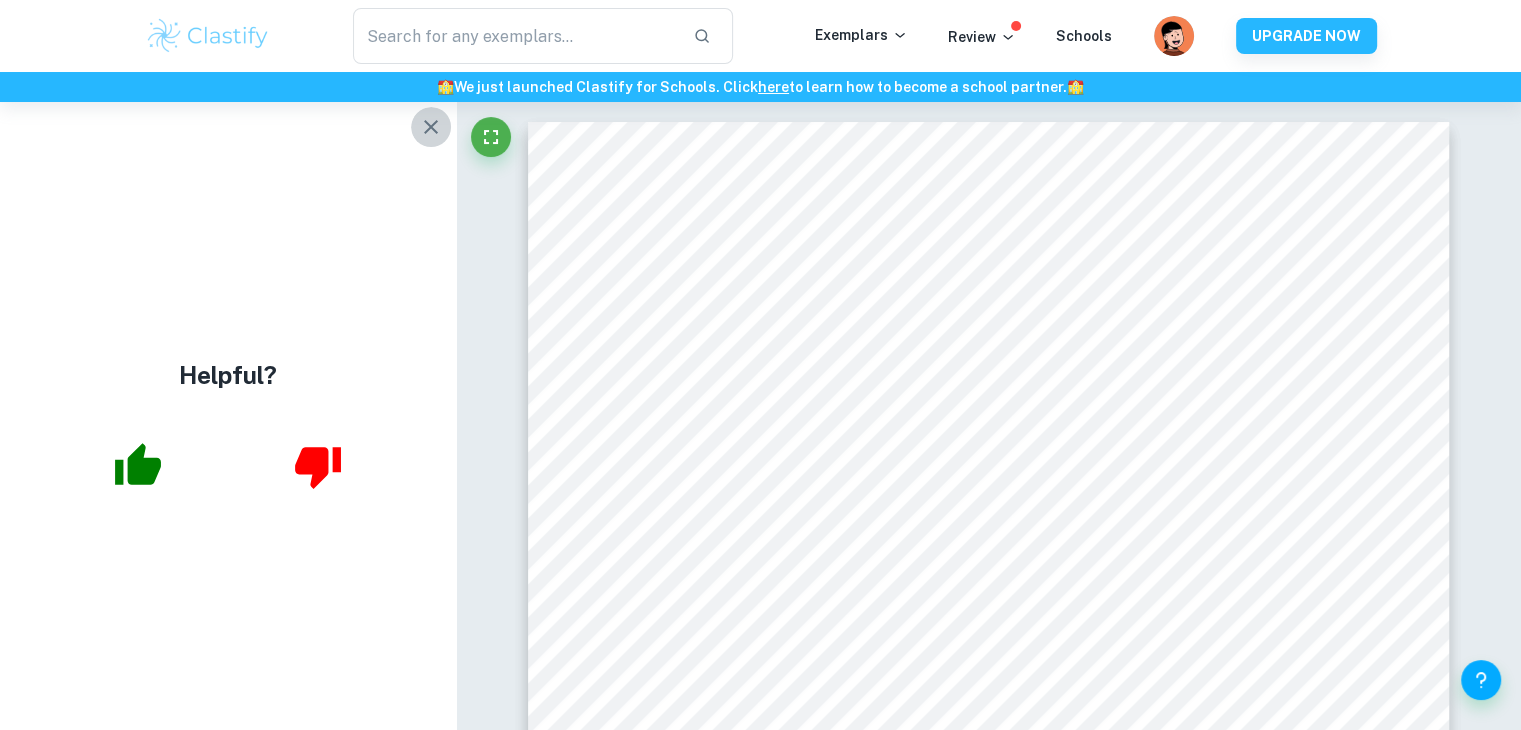 click 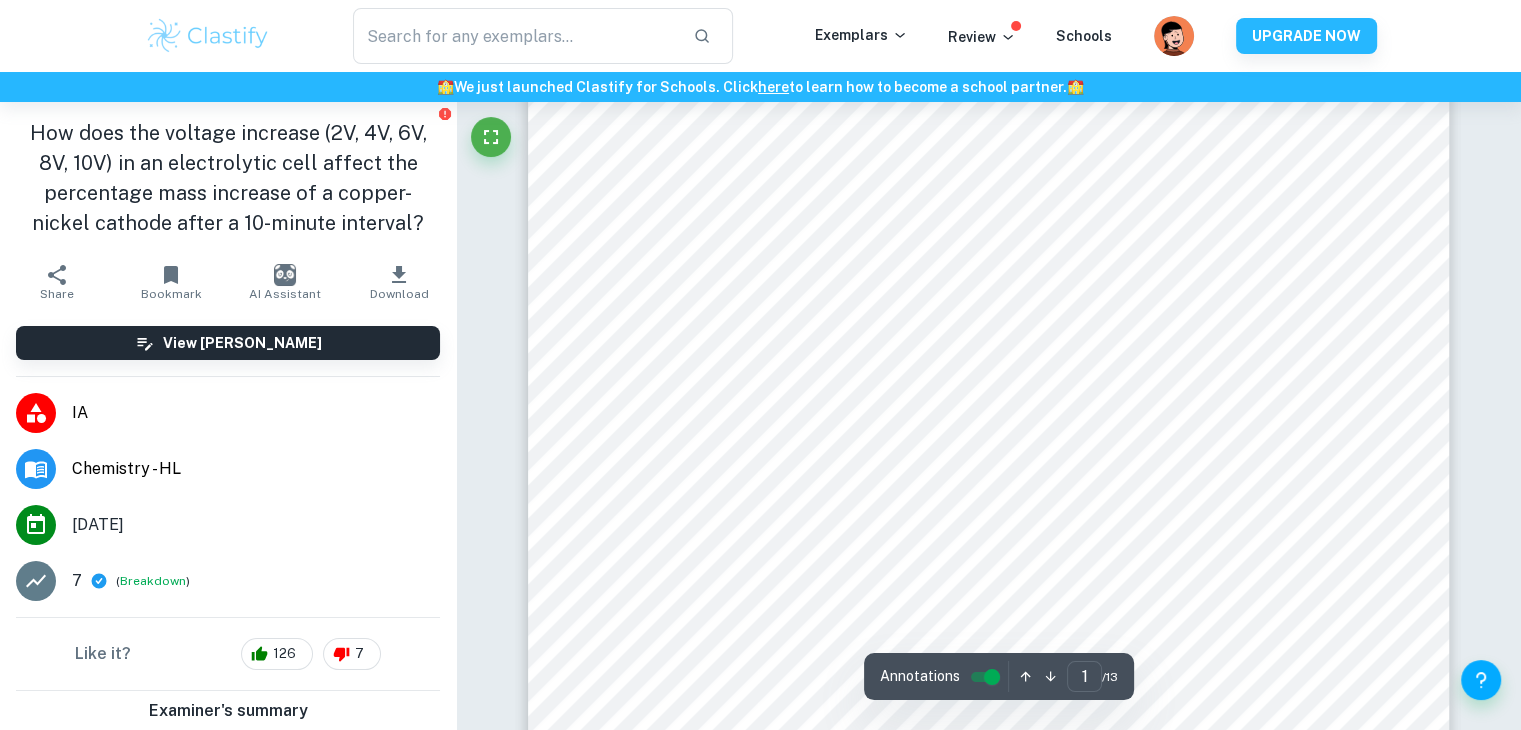 scroll, scrollTop: 0, scrollLeft: 0, axis: both 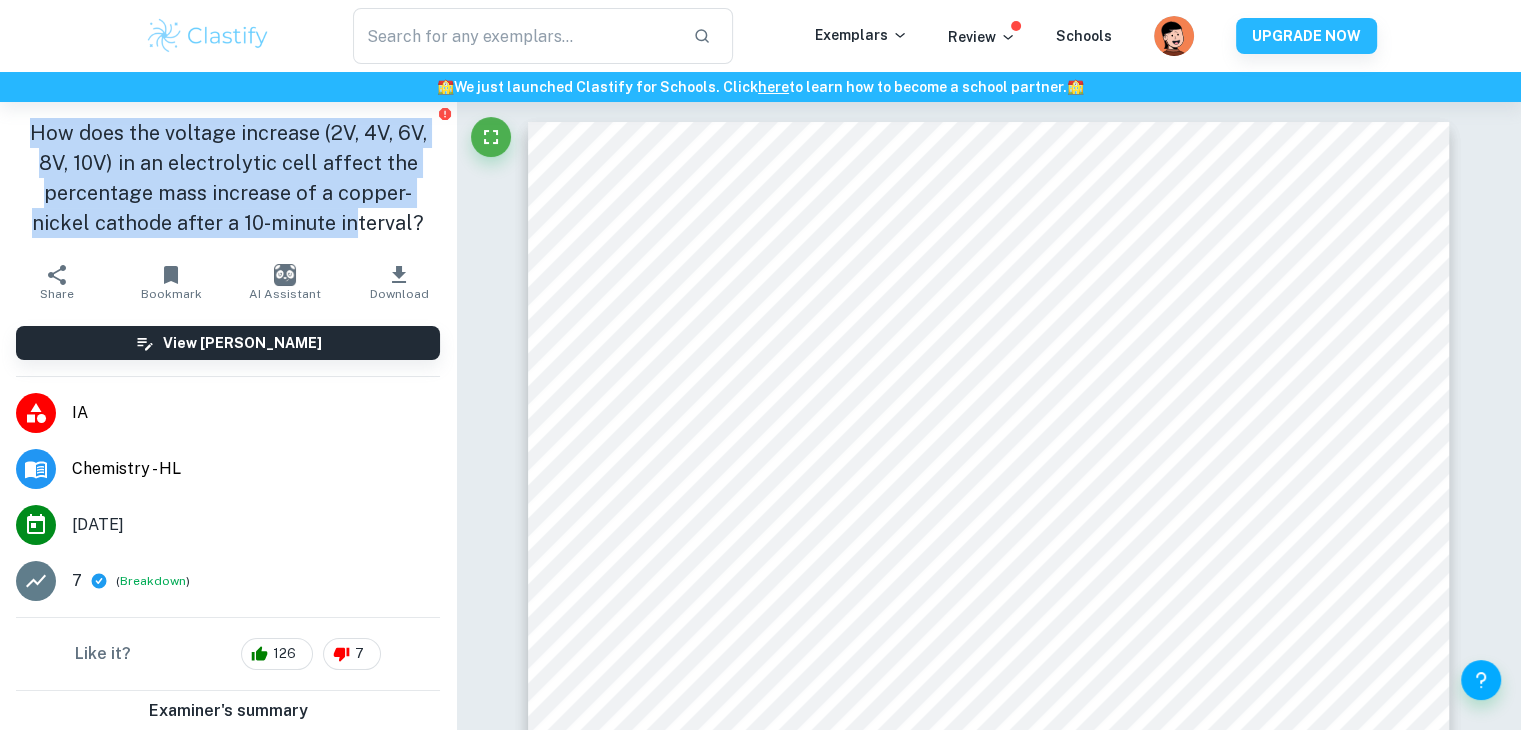 drag, startPoint x: 19, startPoint y: 121, endPoint x: 346, endPoint y: 250, distance: 351.52524 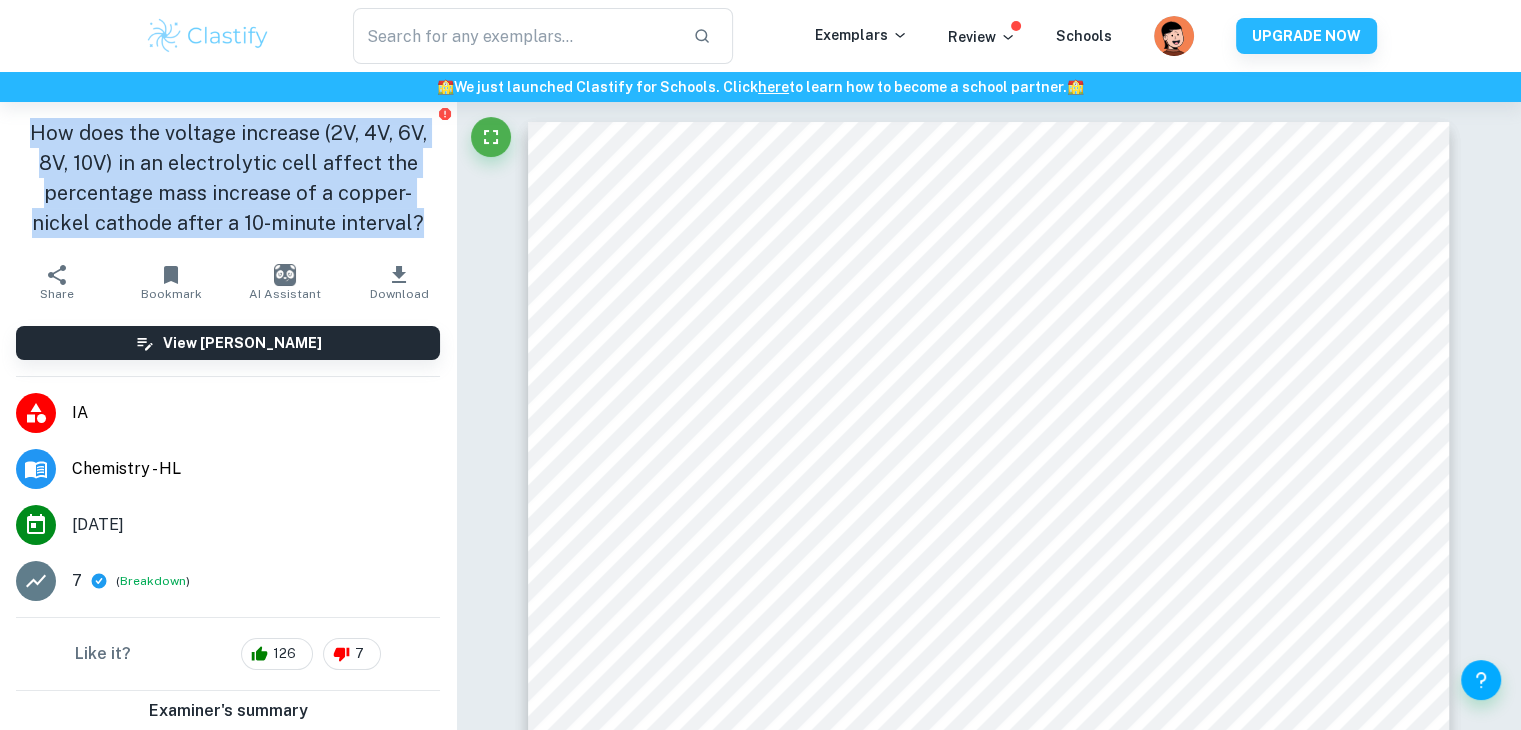 drag, startPoint x: 412, startPoint y: 227, endPoint x: 0, endPoint y: 118, distance: 426.17484 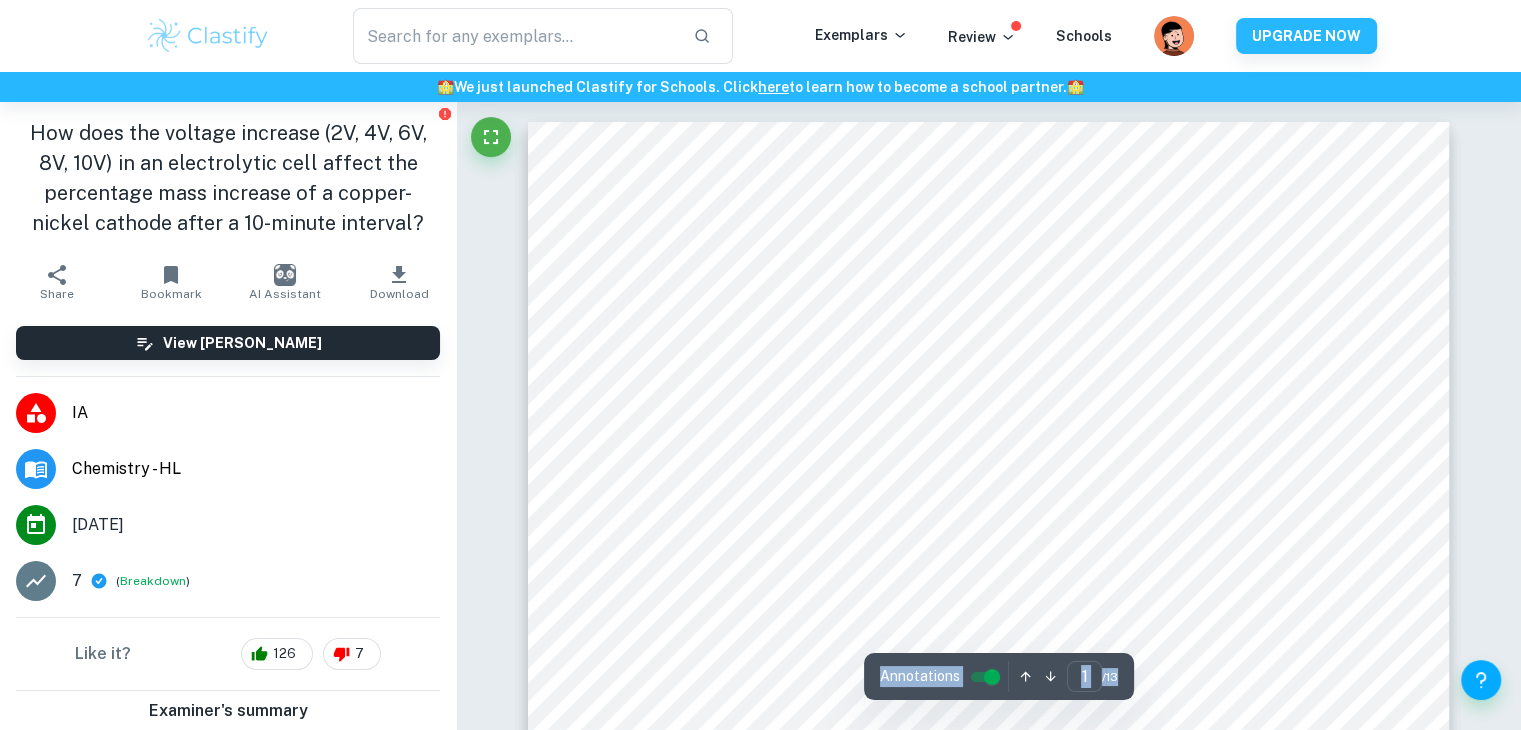 click on "Correct Criterion A :   Choice of the topic and research question is well-justified through its global or personal relevance Comment:  The student justifies the topic by connecting the knowledge they gained about electrolysis and electroplating to their interest in jewelry making Correct Criterion A :   Student shows personal input and strong initiative in designing and conducting the study Comment:  The student shows evidence of conducting and understanding the research on the topic: a correct and factually justified hypothesis is present. The student includes a photo of their experimental setup, showing initiative in clearly showcasing their involvement in conducting the study. The independent variable is justified by the values' reflections in real-life scenarios for amateur jewelers Correct Criterion A :   Student shows personal input and strong initiative in designing and conducting the study Comment: Correct Criterion A :   Comment: Correct Criterion B :   Comment: Correct Criterion B :   Correct :   :" at bounding box center [988, 8725] 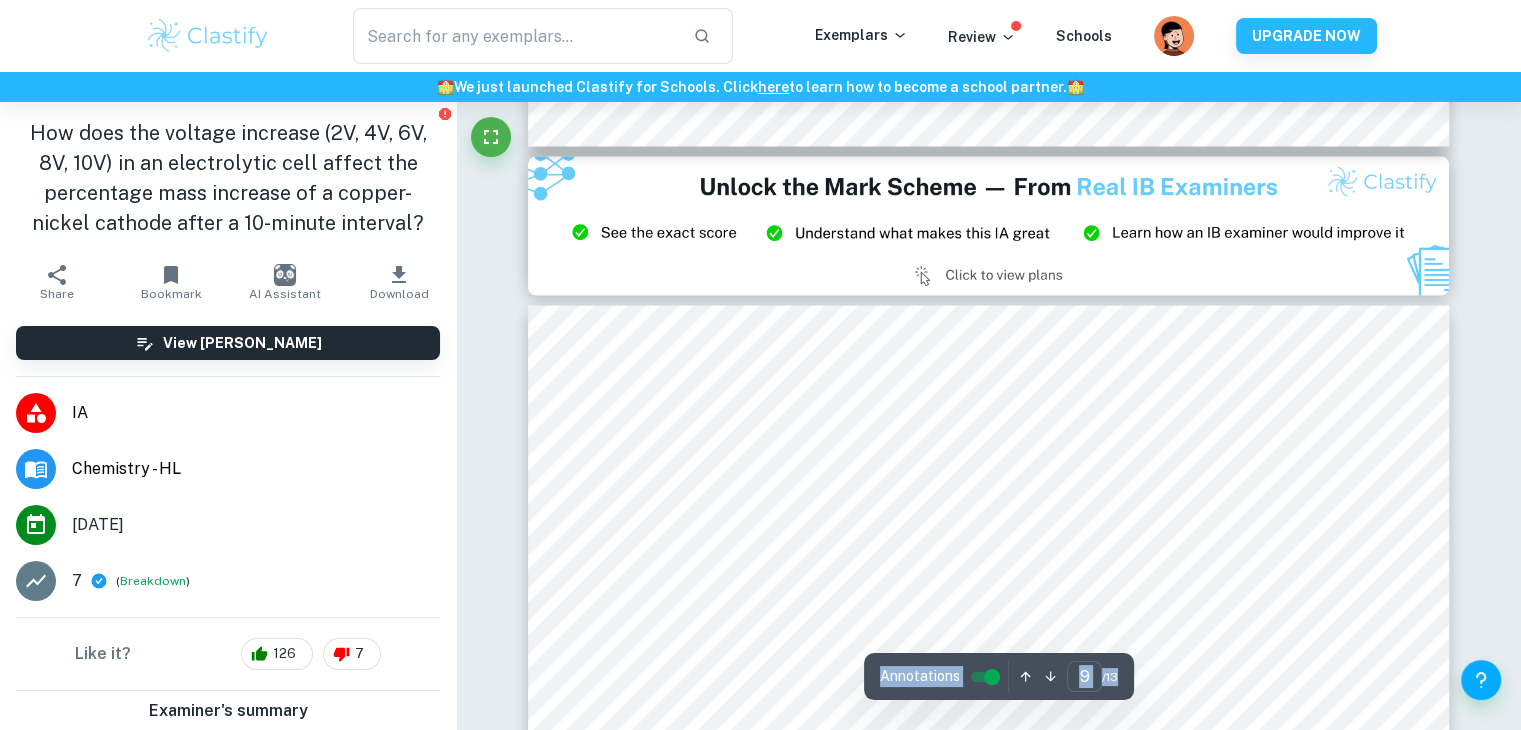 scroll, scrollTop: 10727, scrollLeft: 0, axis: vertical 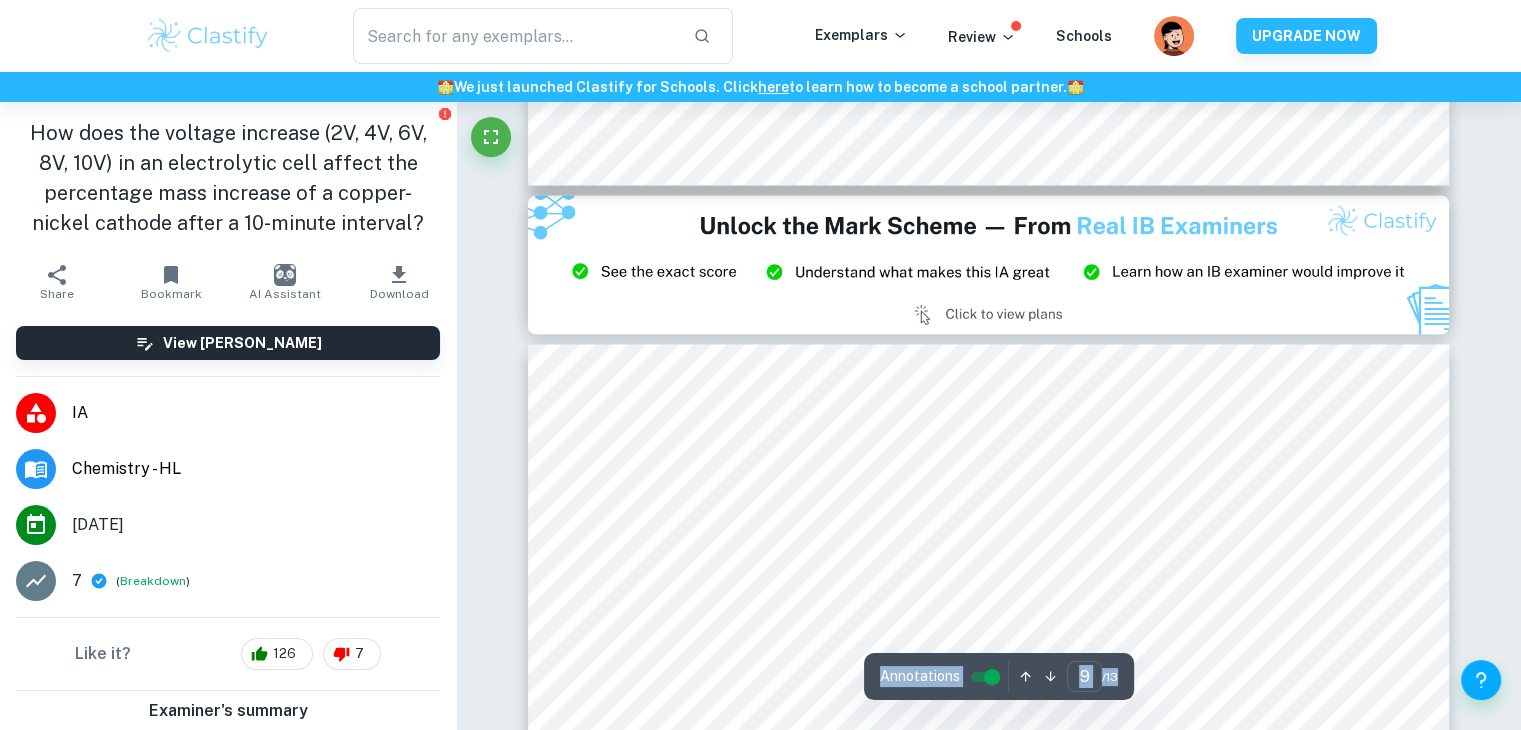 click on "Annotations 9 ​ / 13" at bounding box center (999, 676) 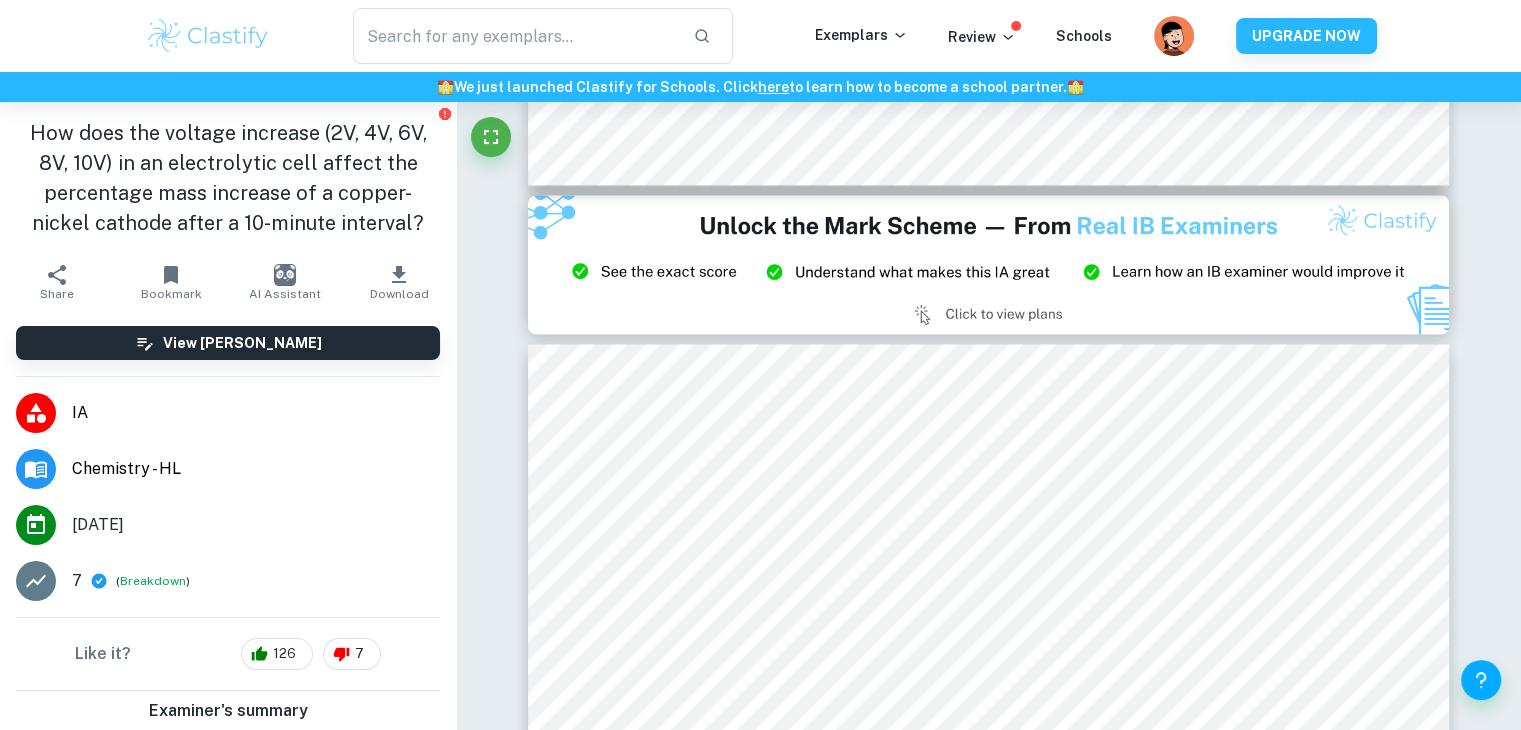 scroll, scrollTop: 501, scrollLeft: 0, axis: vertical 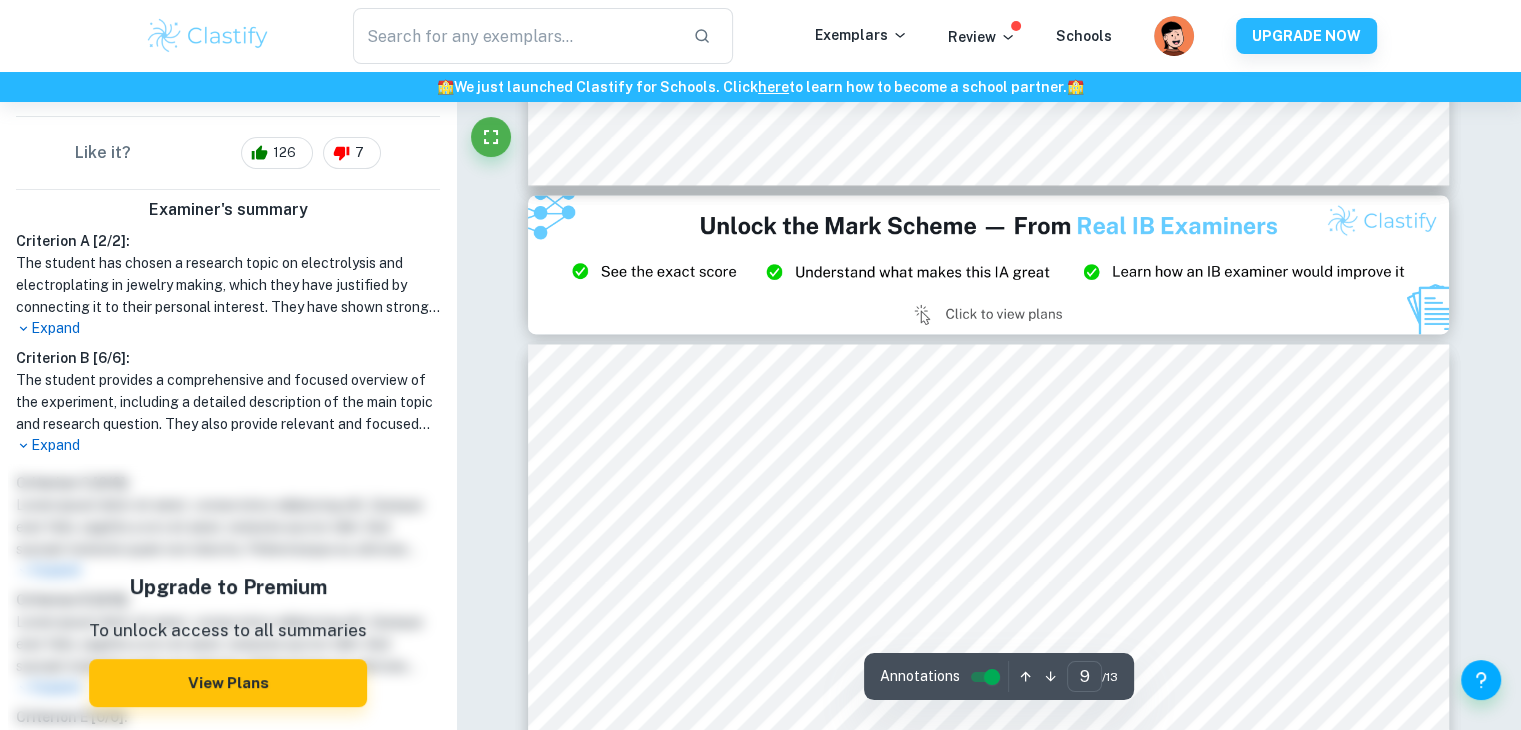 click at bounding box center (989, 264) 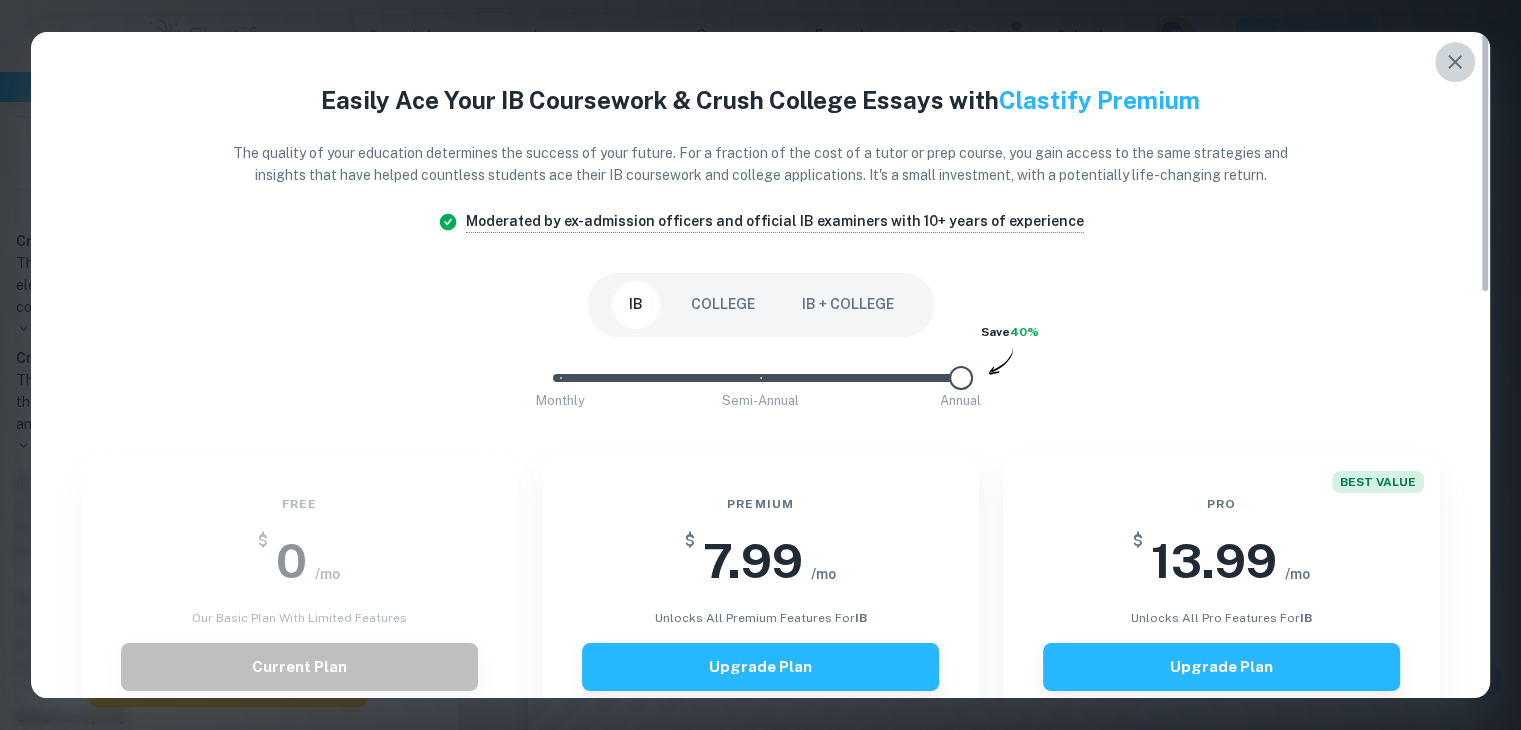 click 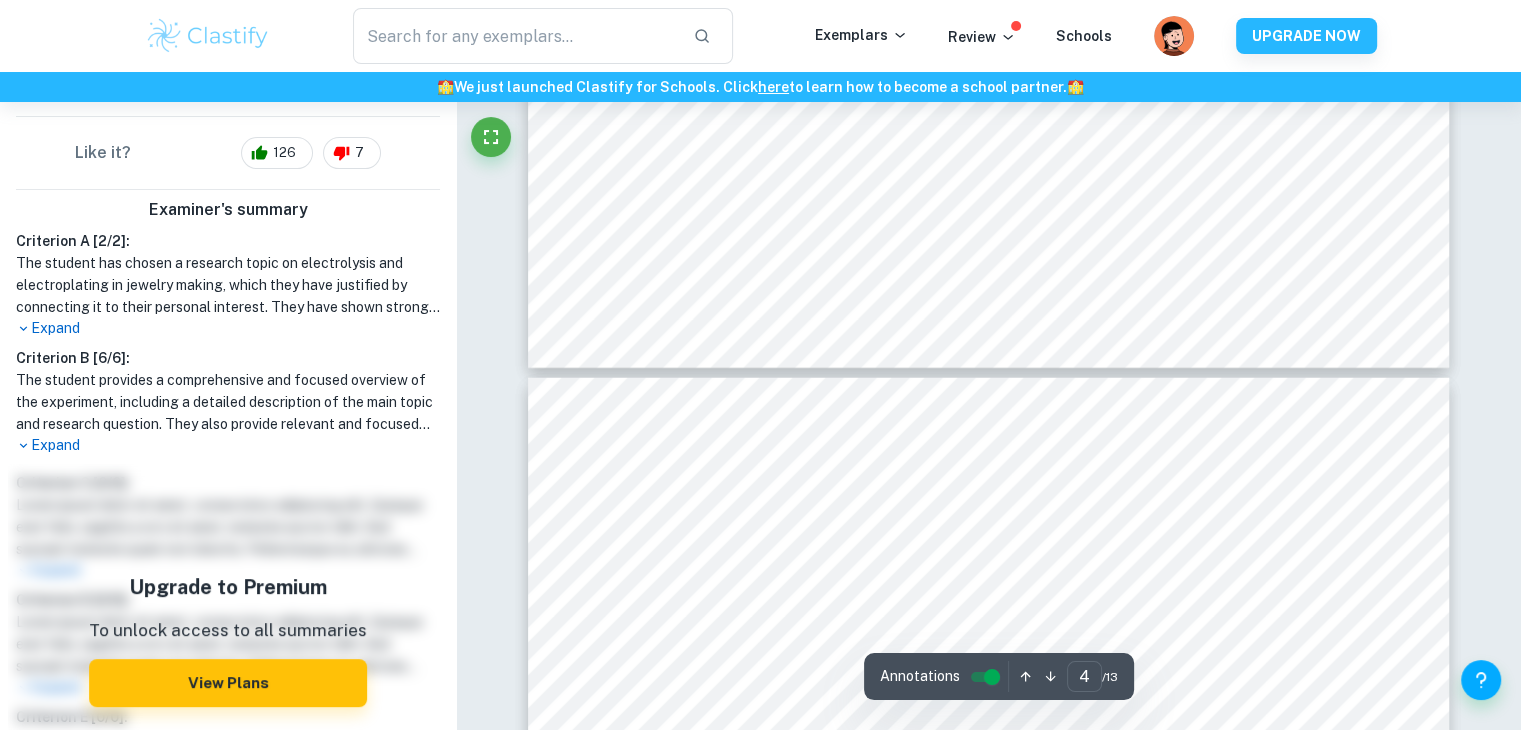 scroll, scrollTop: 5292, scrollLeft: 0, axis: vertical 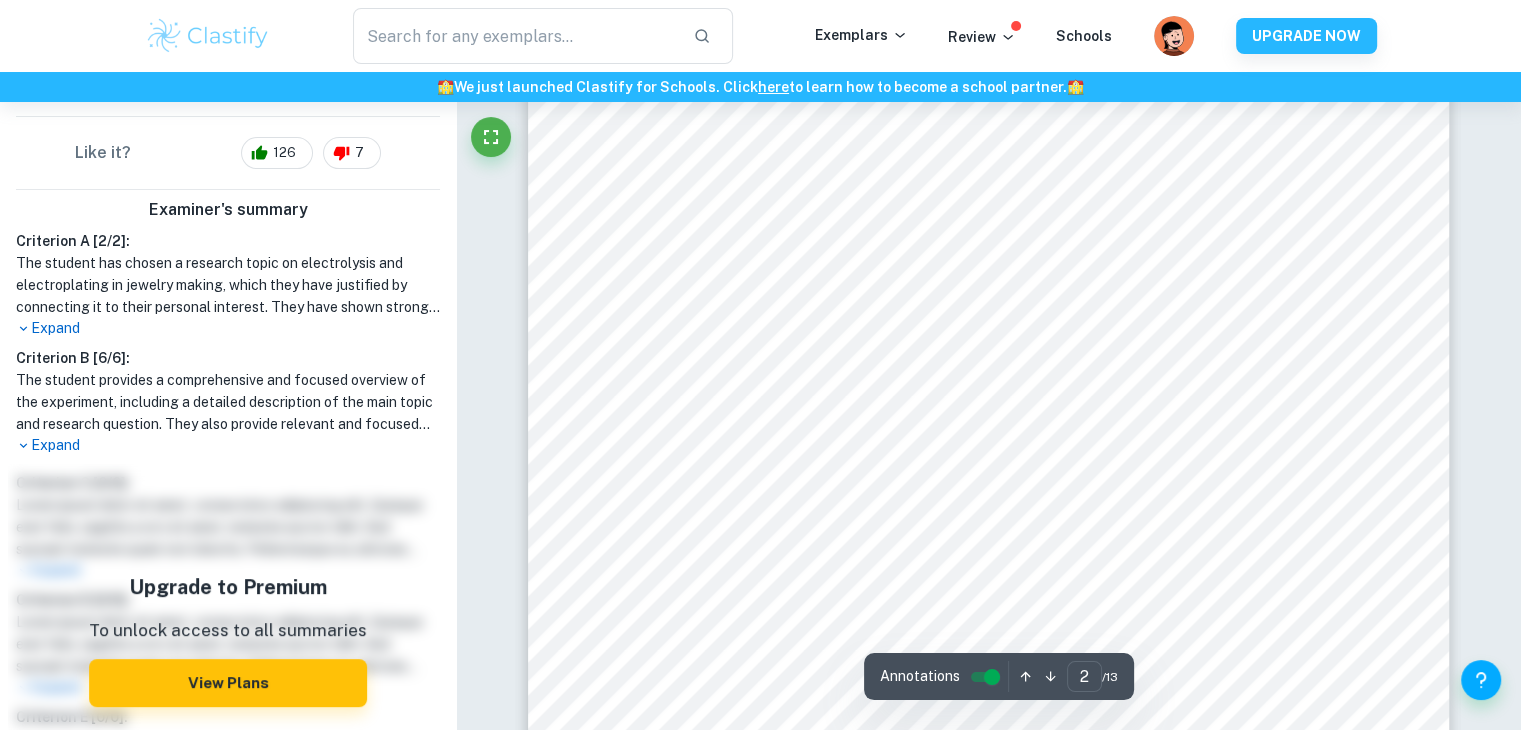 type on "1" 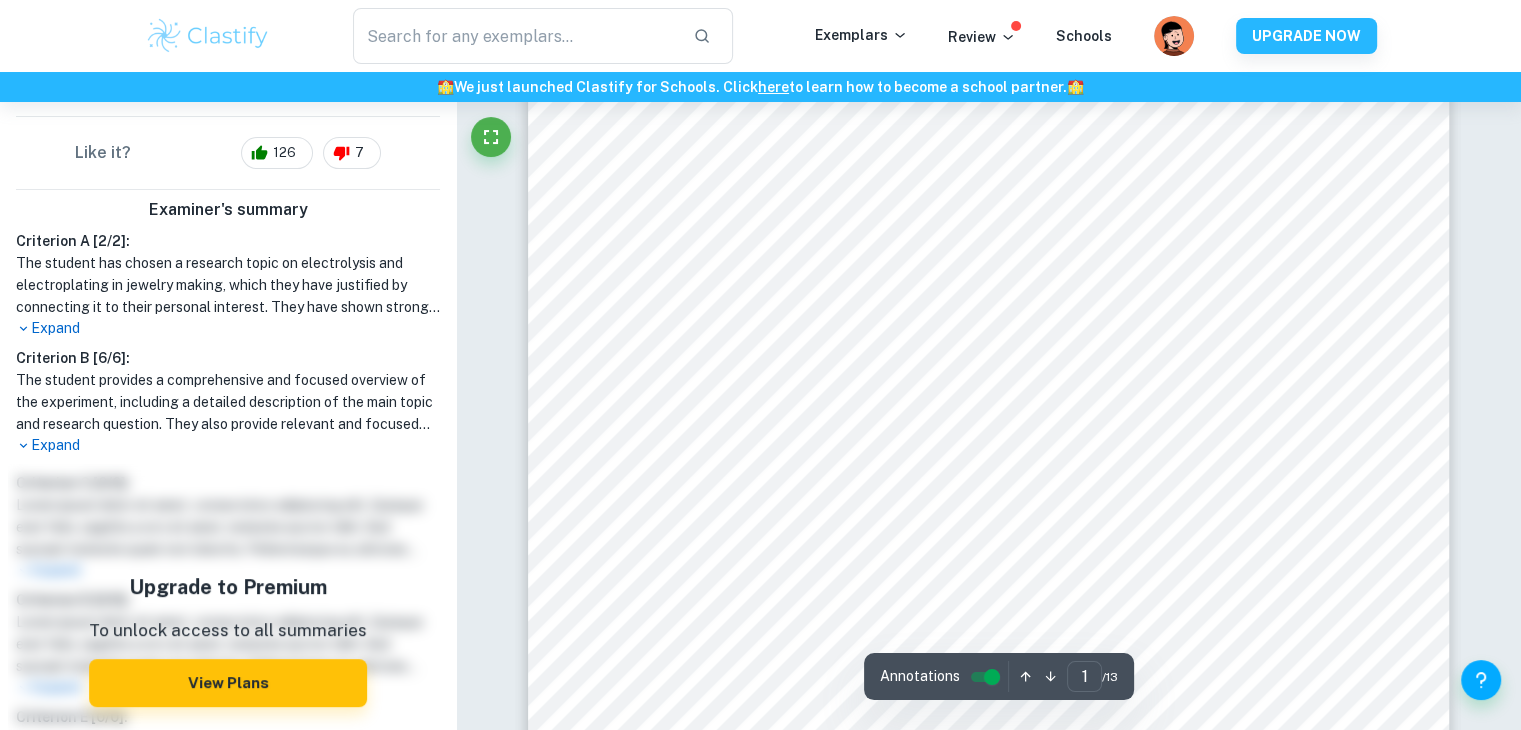 scroll, scrollTop: 384, scrollLeft: 0, axis: vertical 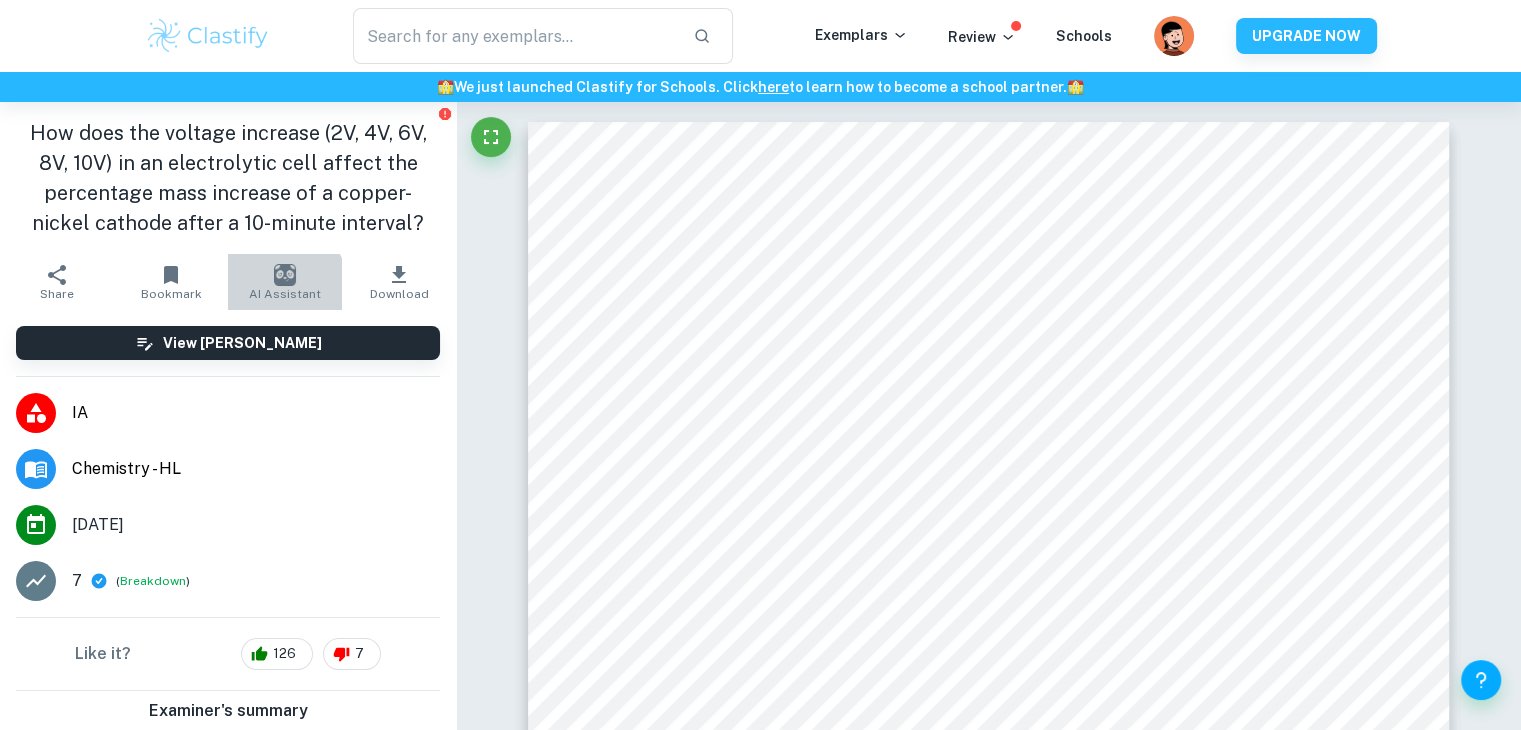 click at bounding box center (285, 275) 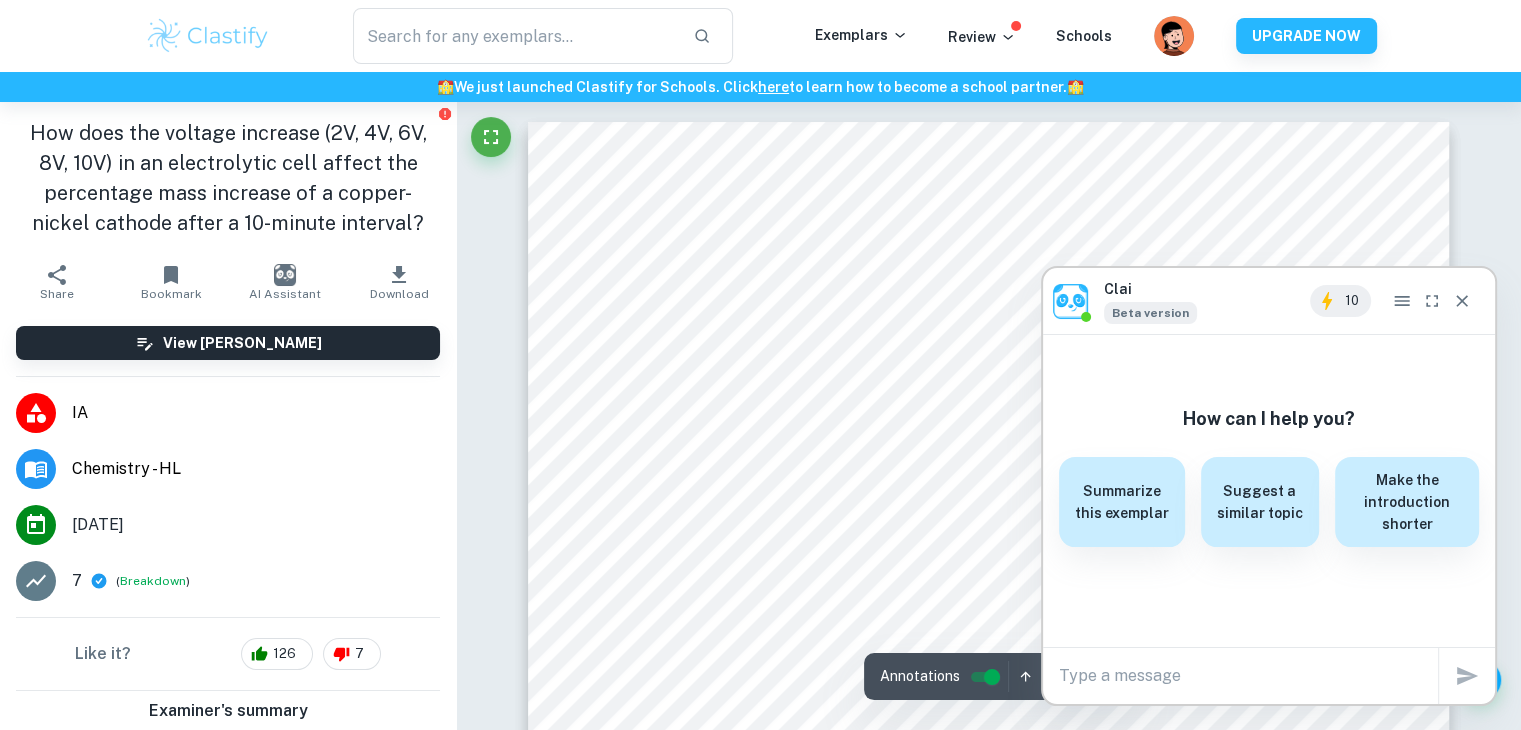 click at bounding box center [1248, 675] 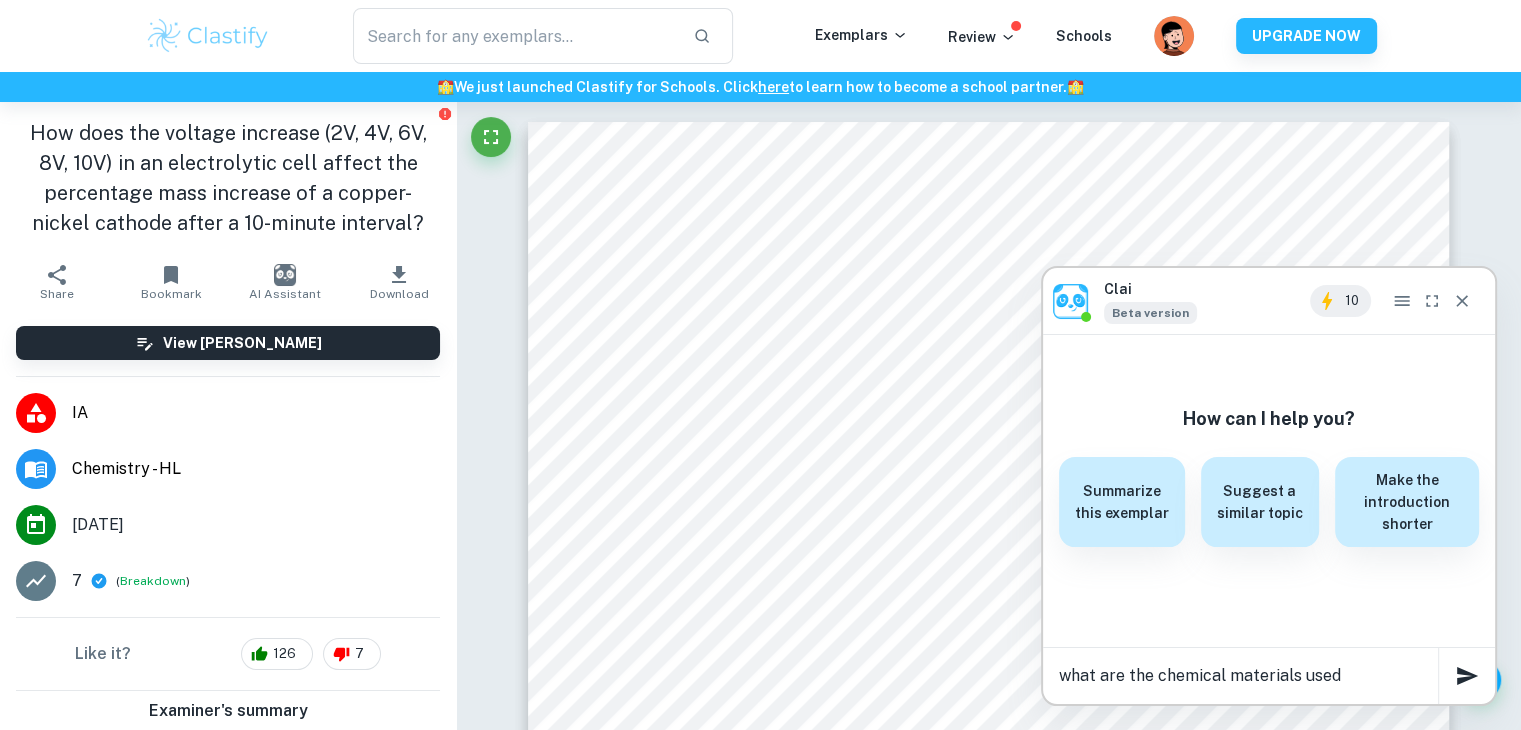 type on "what are the chemical materials used" 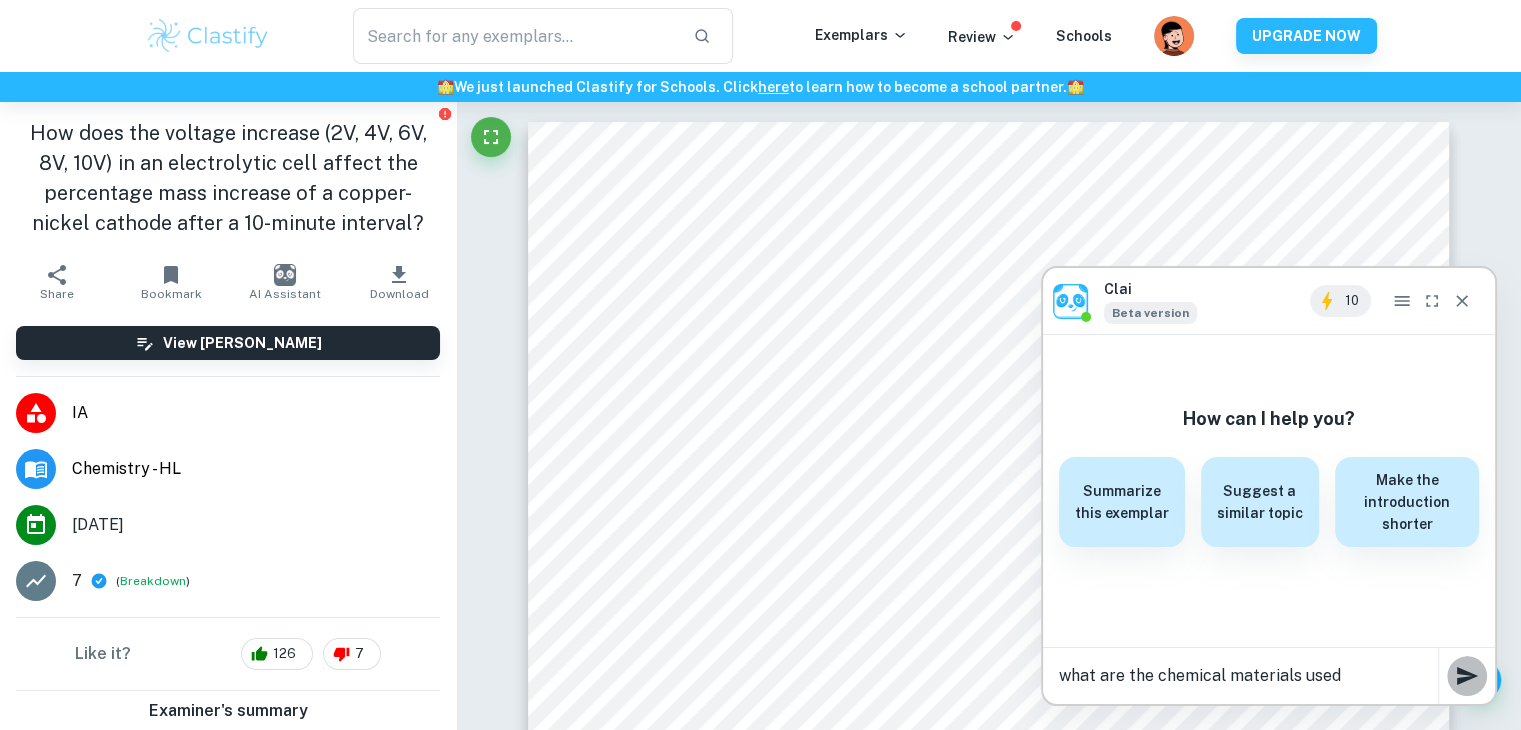 click 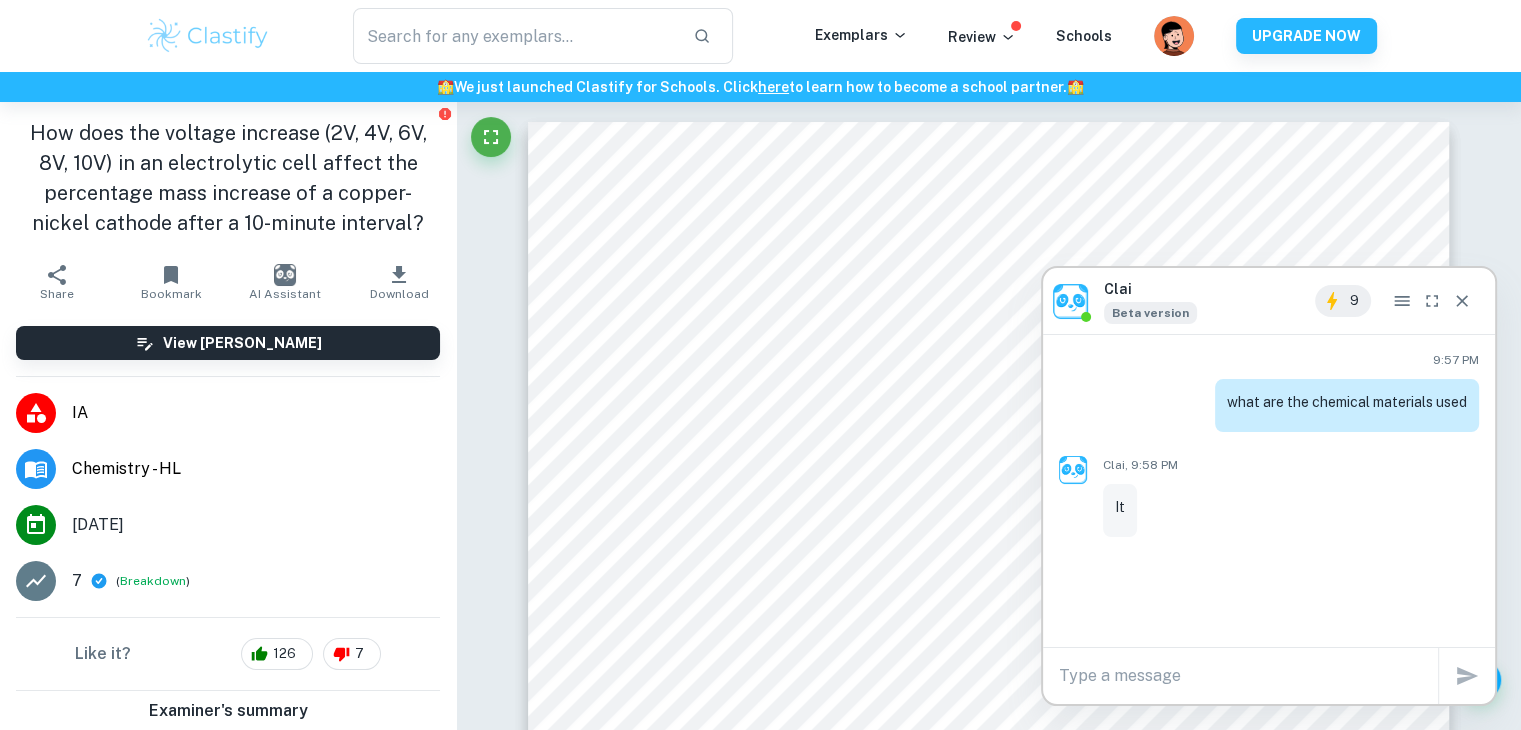scroll, scrollTop: 0, scrollLeft: 0, axis: both 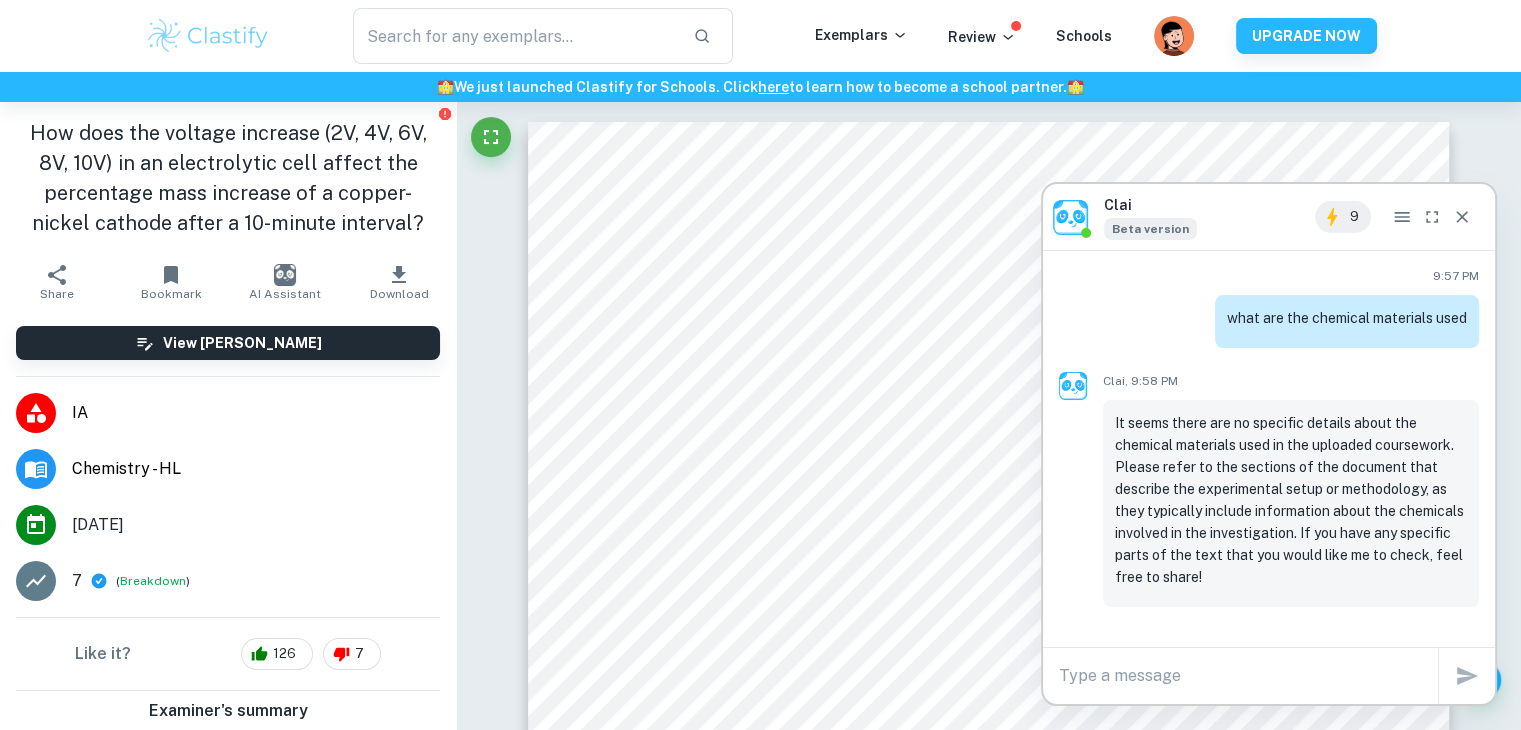 click on "x" at bounding box center [1269, 676] 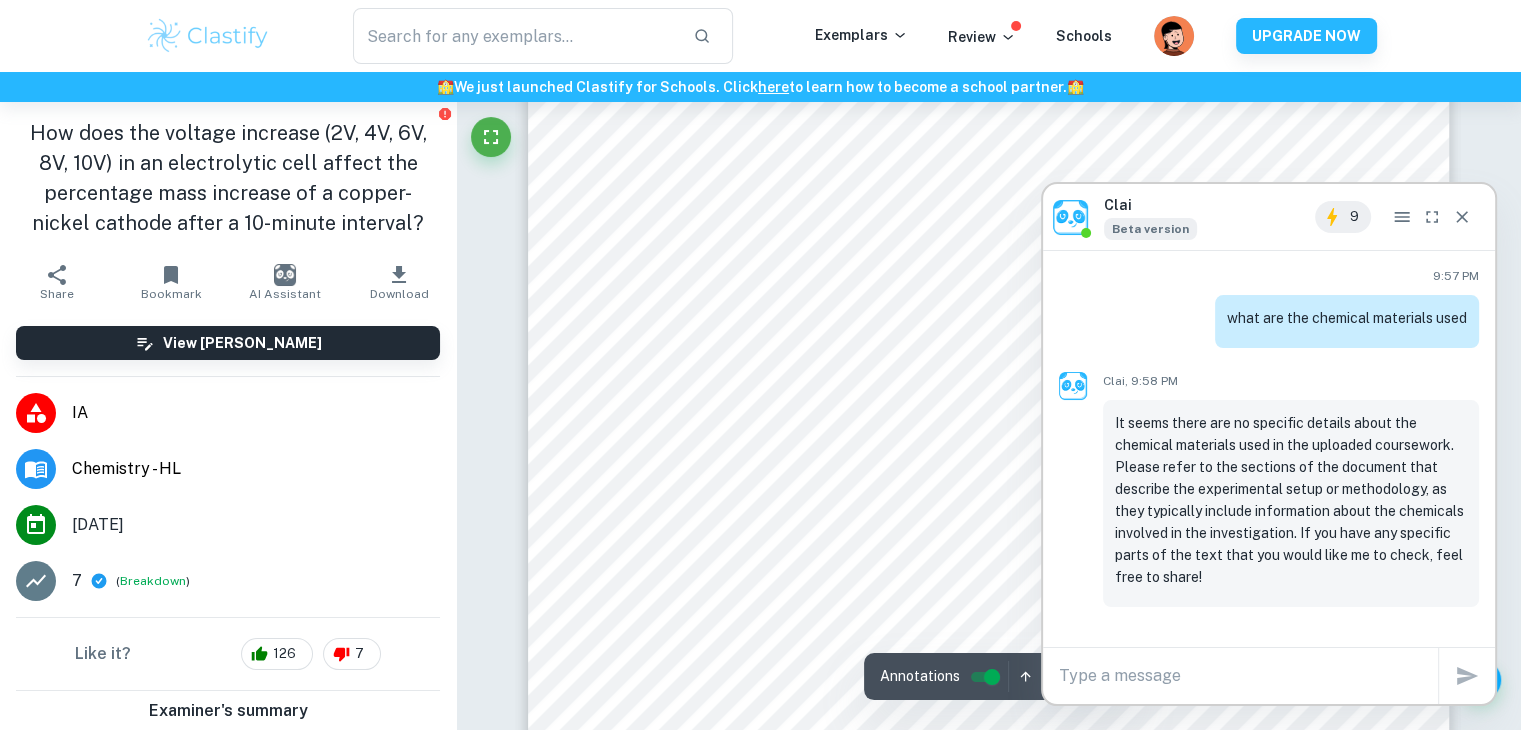 scroll, scrollTop: 680, scrollLeft: 0, axis: vertical 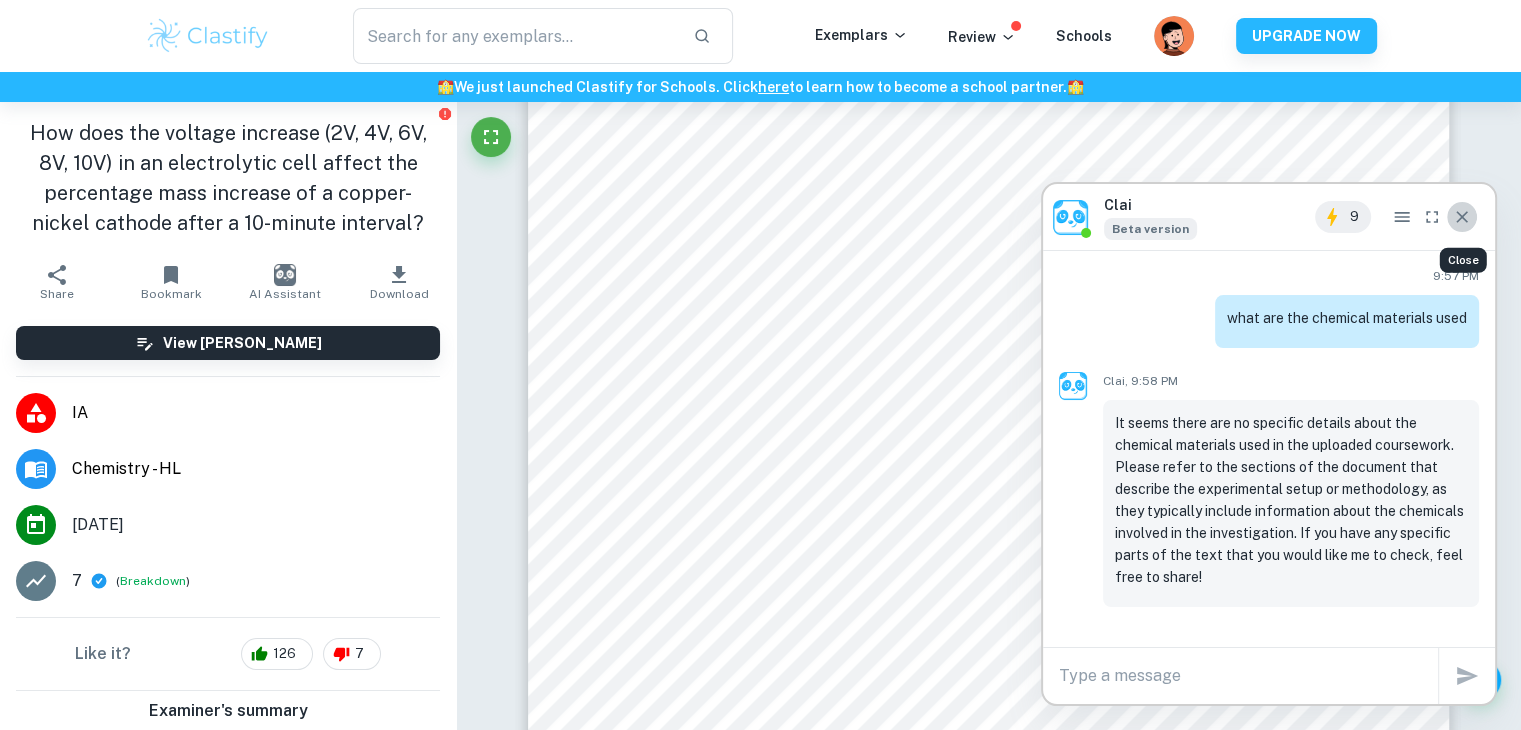 click 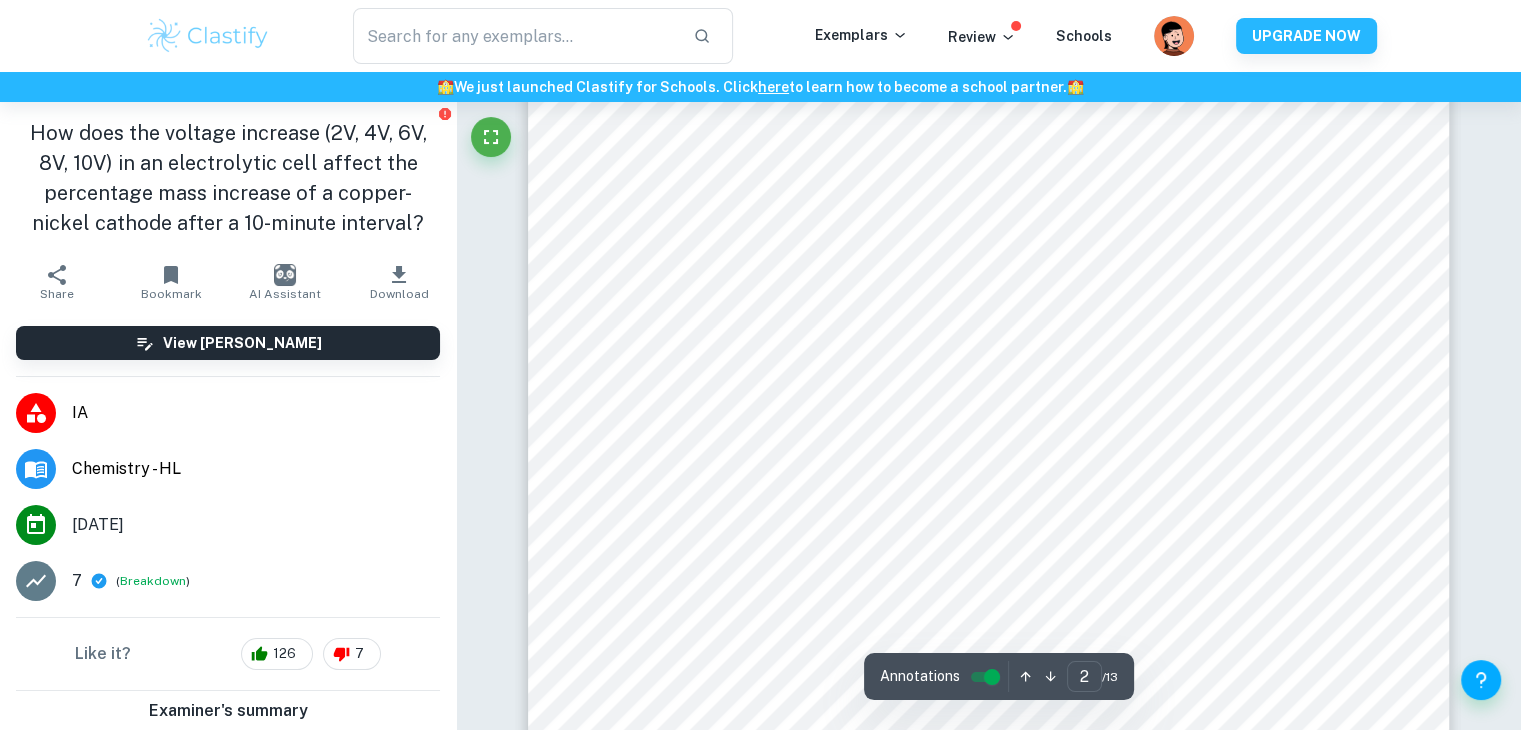 scroll, scrollTop: 1748, scrollLeft: 0, axis: vertical 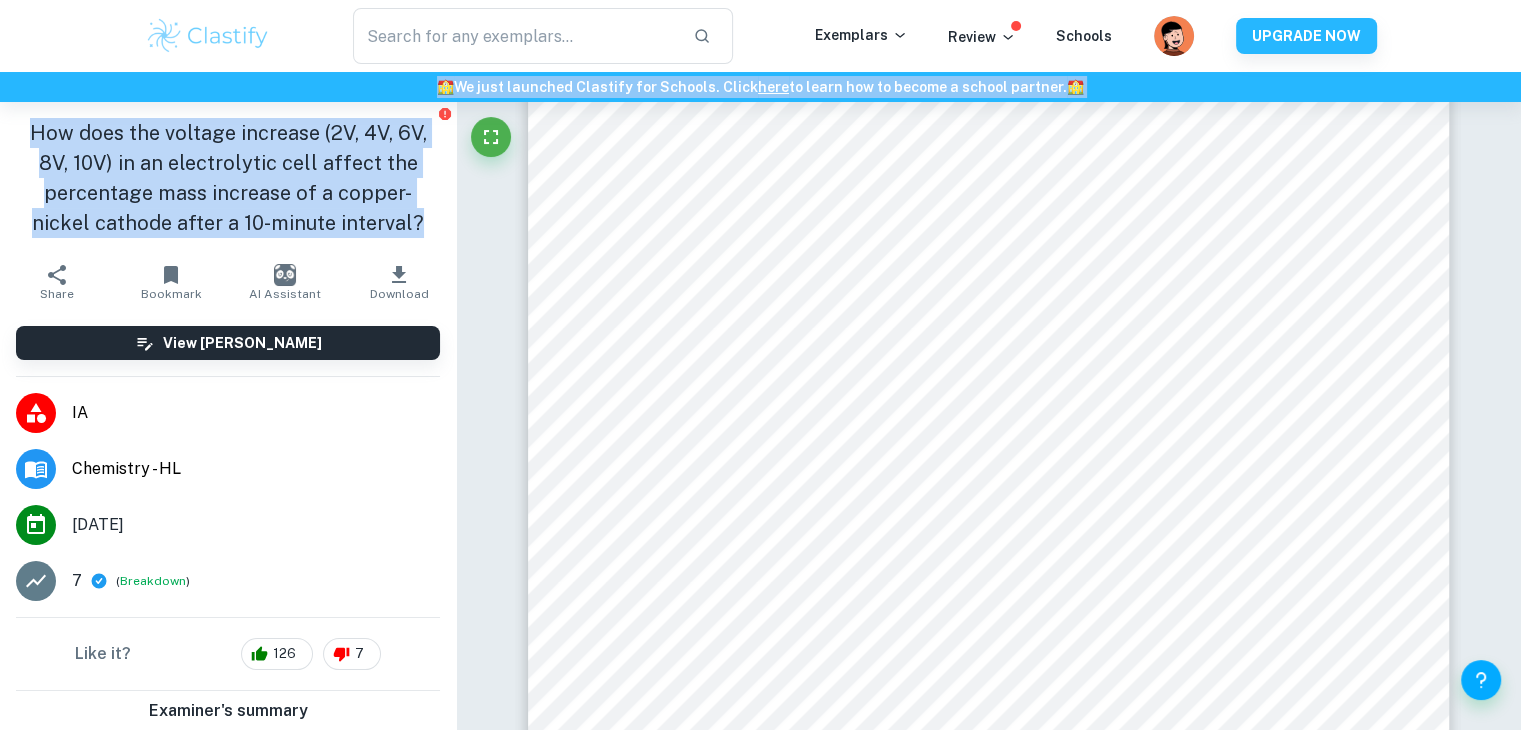 drag, startPoint x: 412, startPoint y: 223, endPoint x: 296, endPoint y: 191, distance: 120.33287 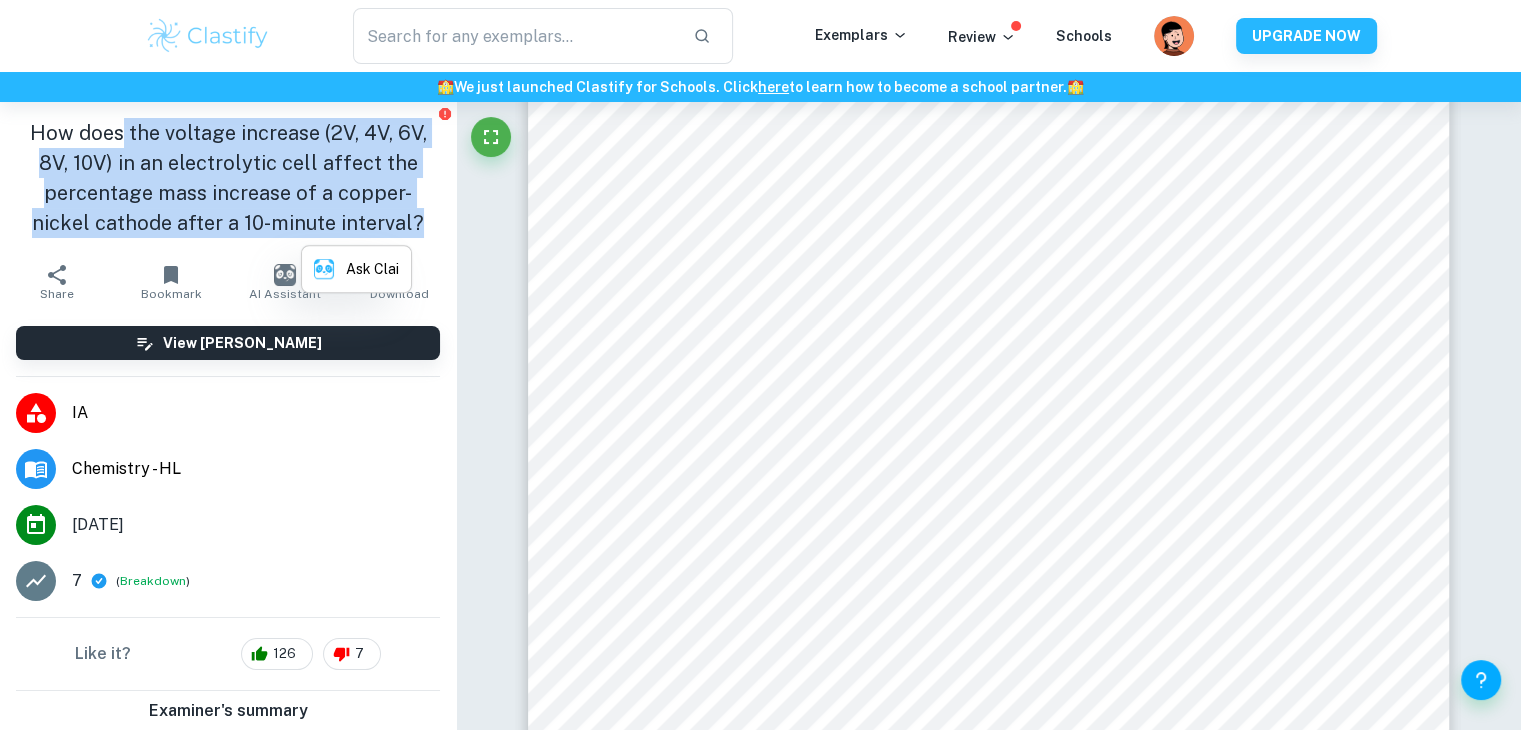 click on "How does the voltage increase (2V, 4V, 6V, 8V, 10V) in an electrolytic cell affect the percentage mass increase of a copper-nickel cathode after a 10-minute interval?" at bounding box center [228, 178] 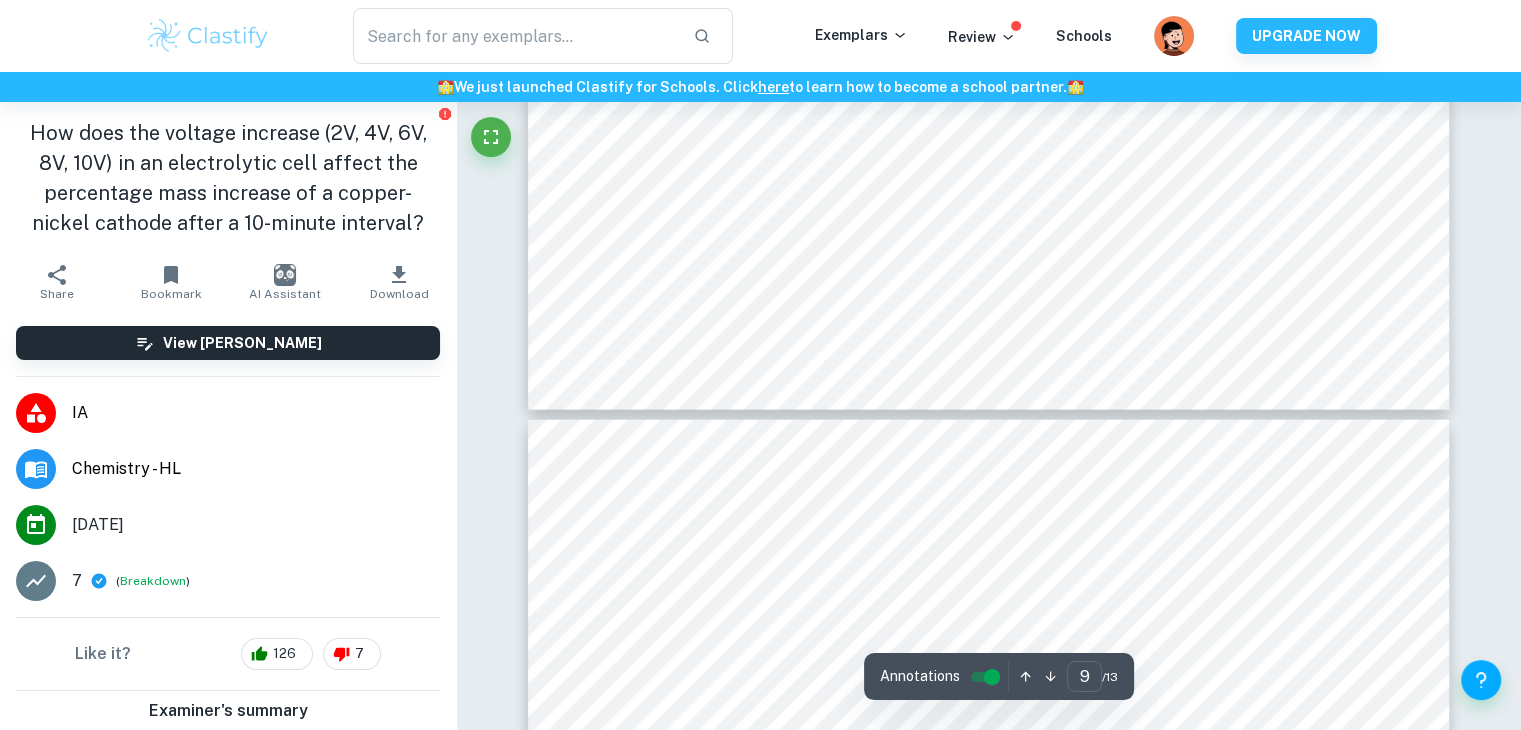 scroll, scrollTop: 11964, scrollLeft: 0, axis: vertical 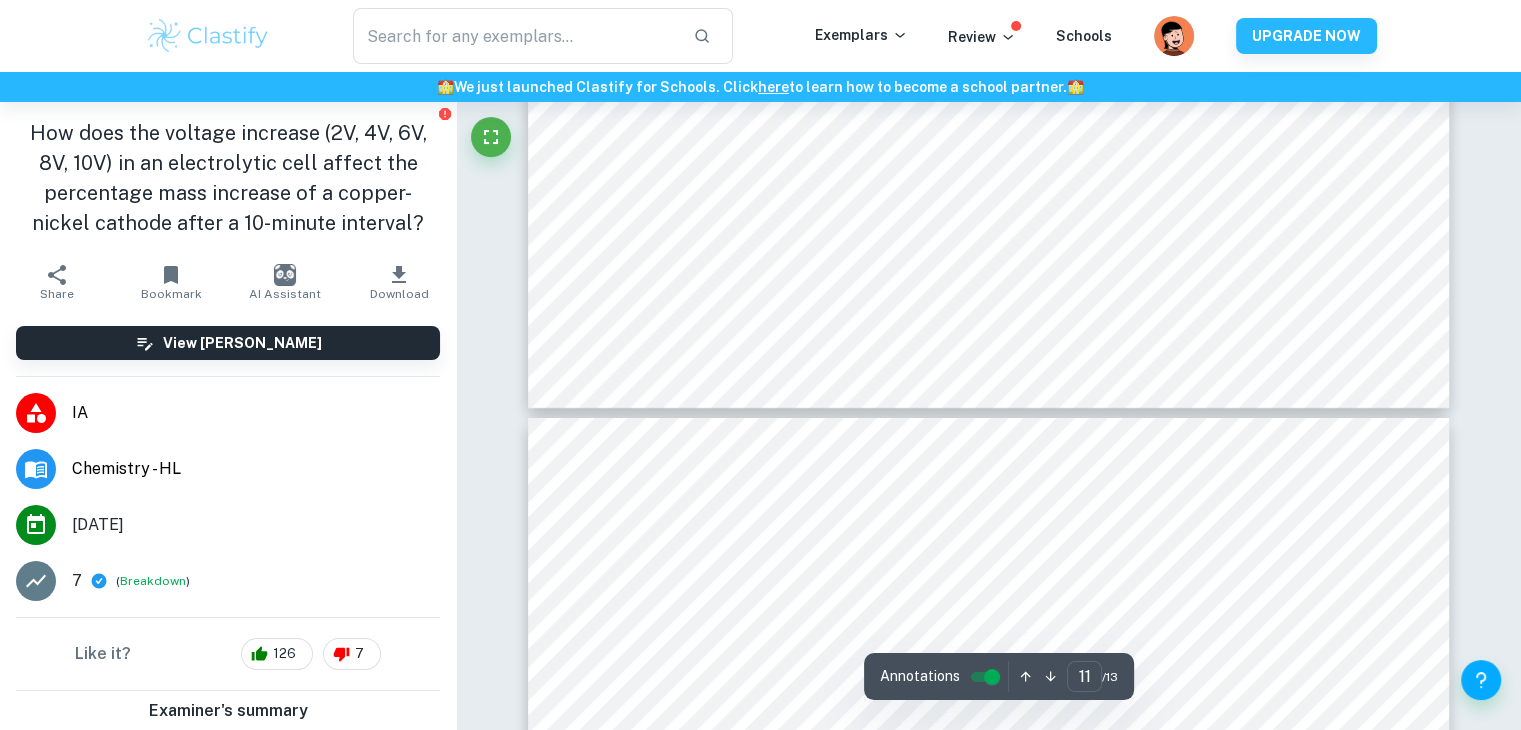 type on "12" 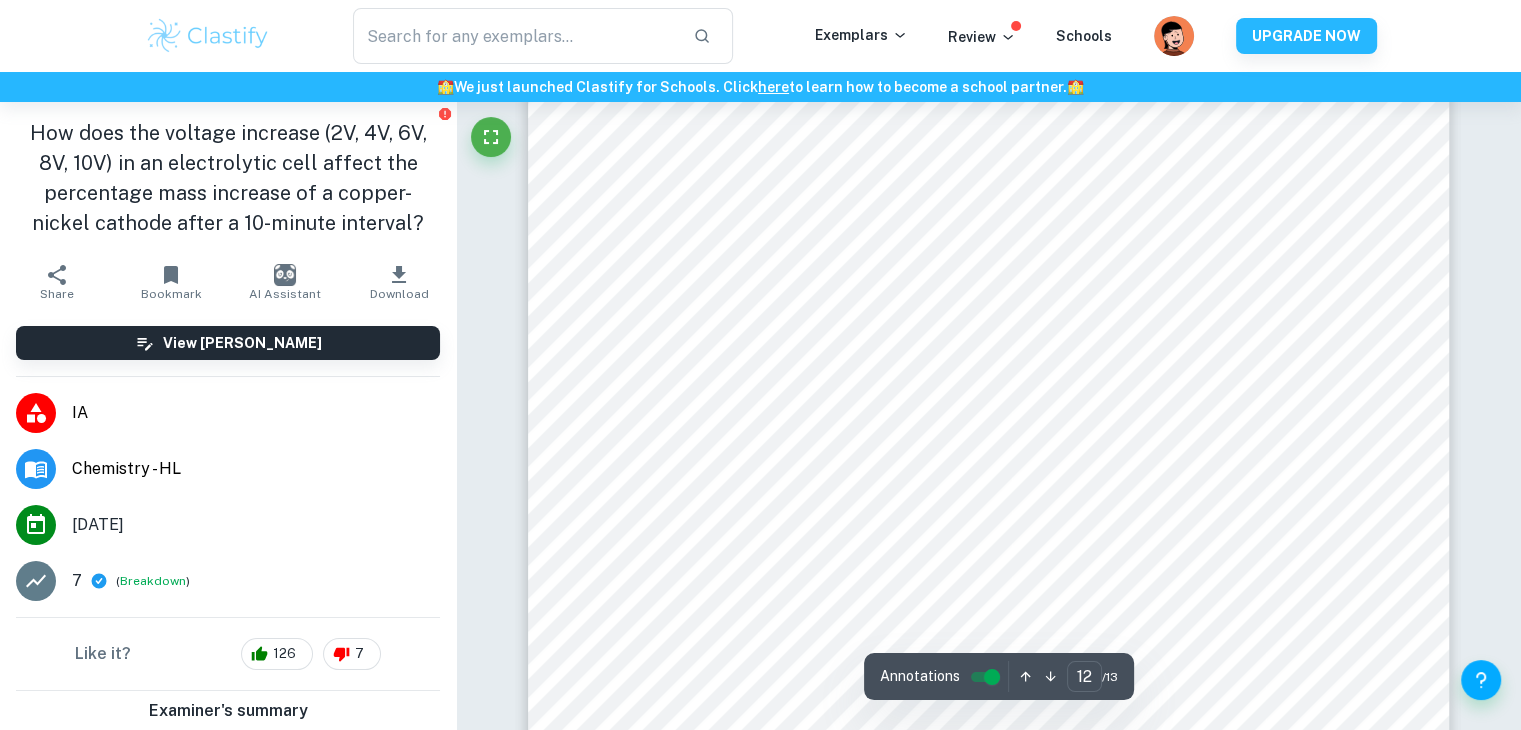 scroll, scrollTop: 15027, scrollLeft: 0, axis: vertical 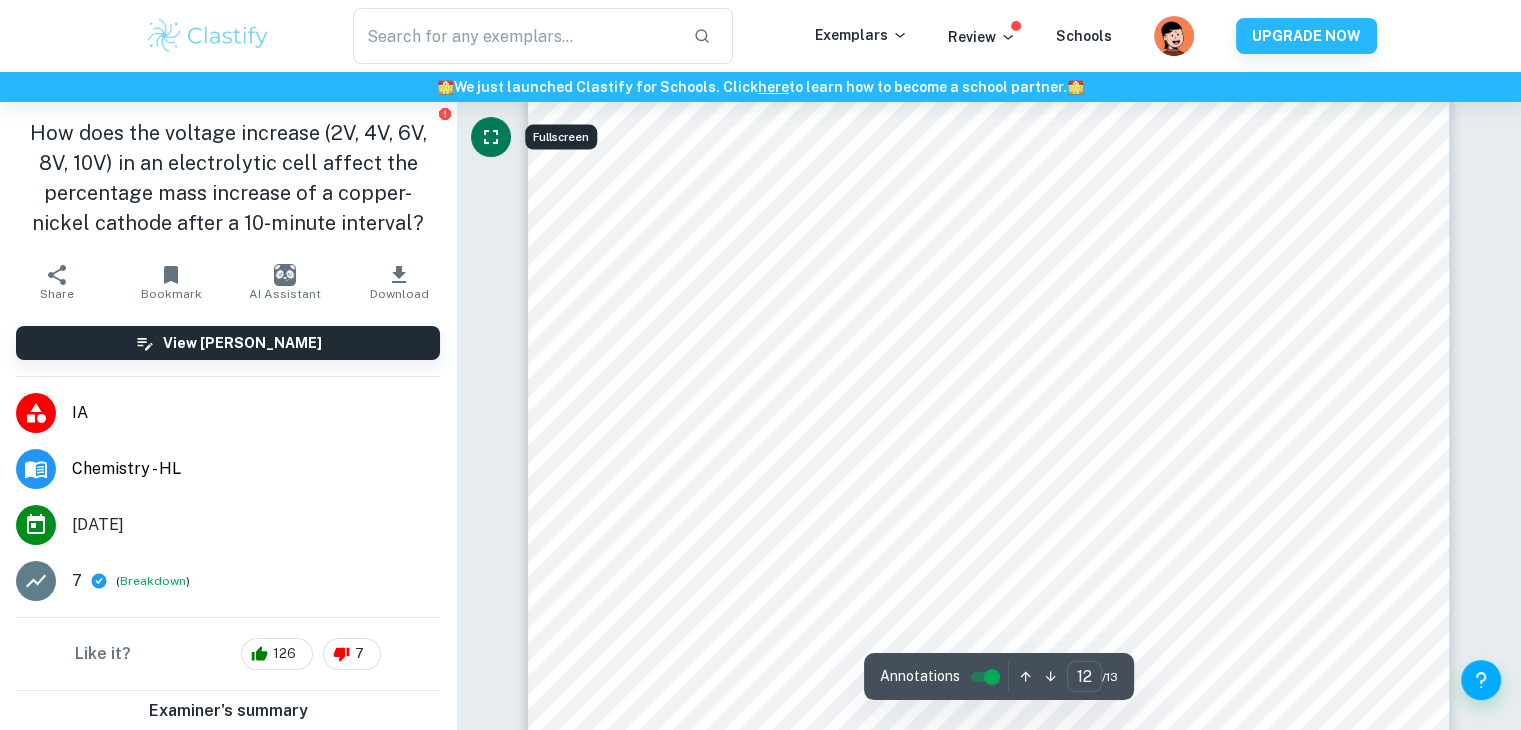 click 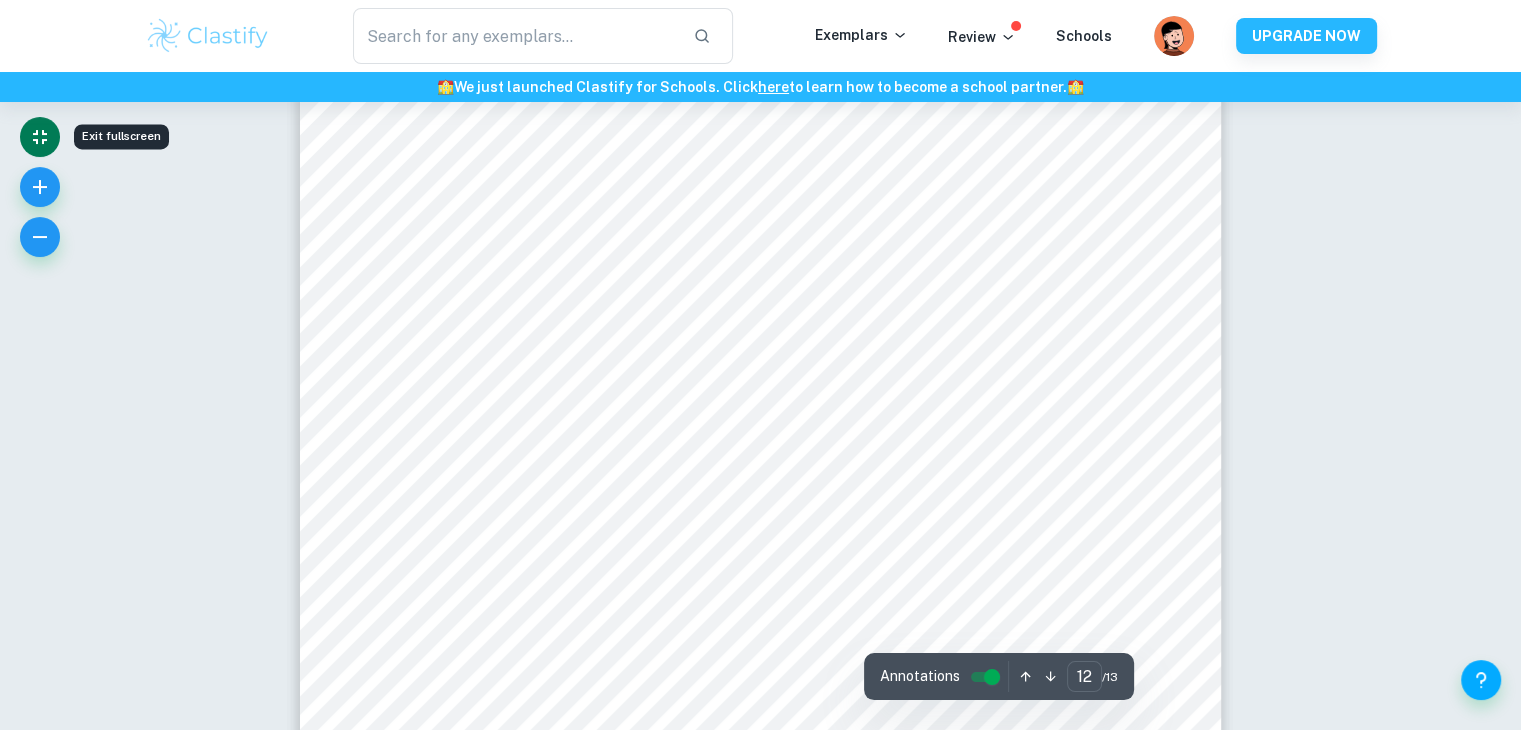 scroll, scrollTop: 15039, scrollLeft: 0, axis: vertical 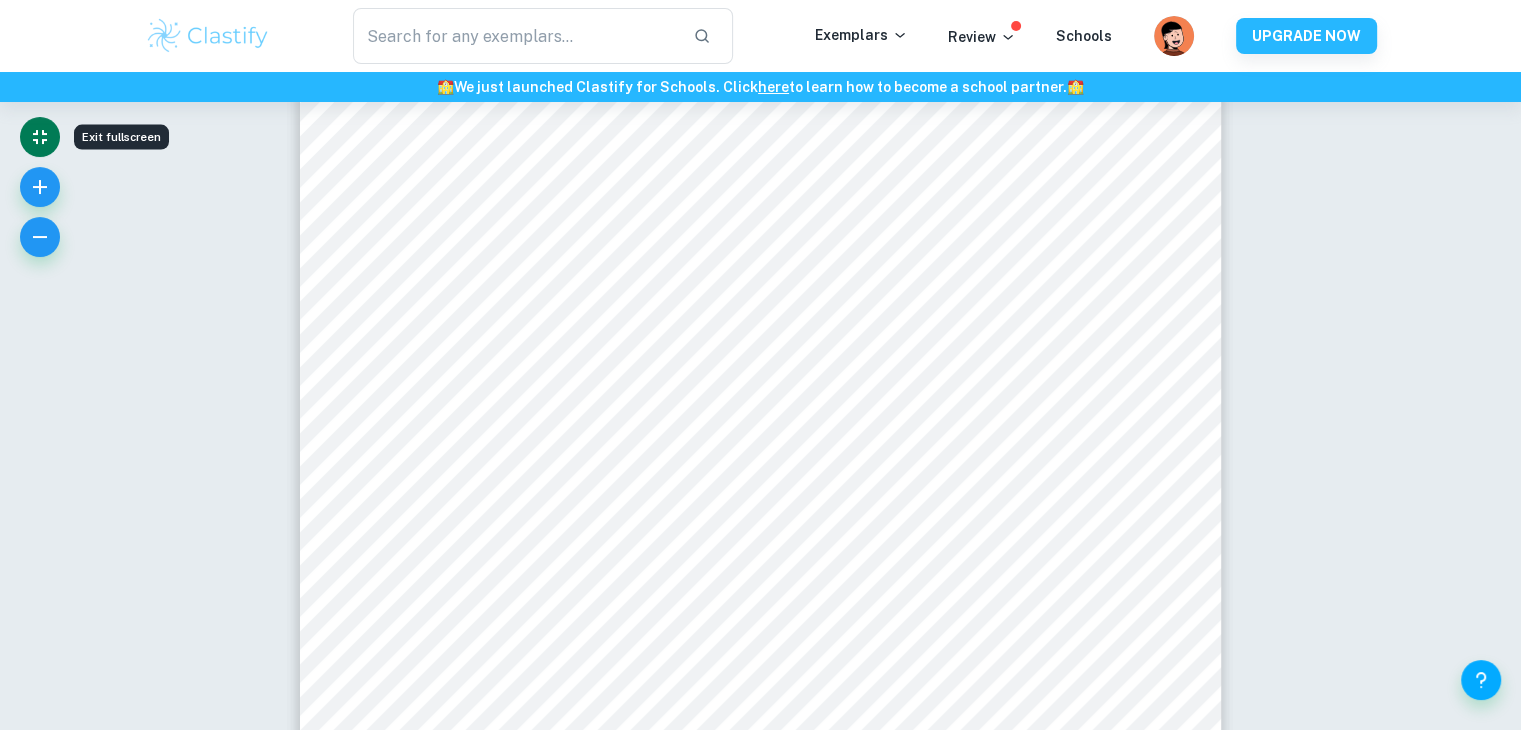 type 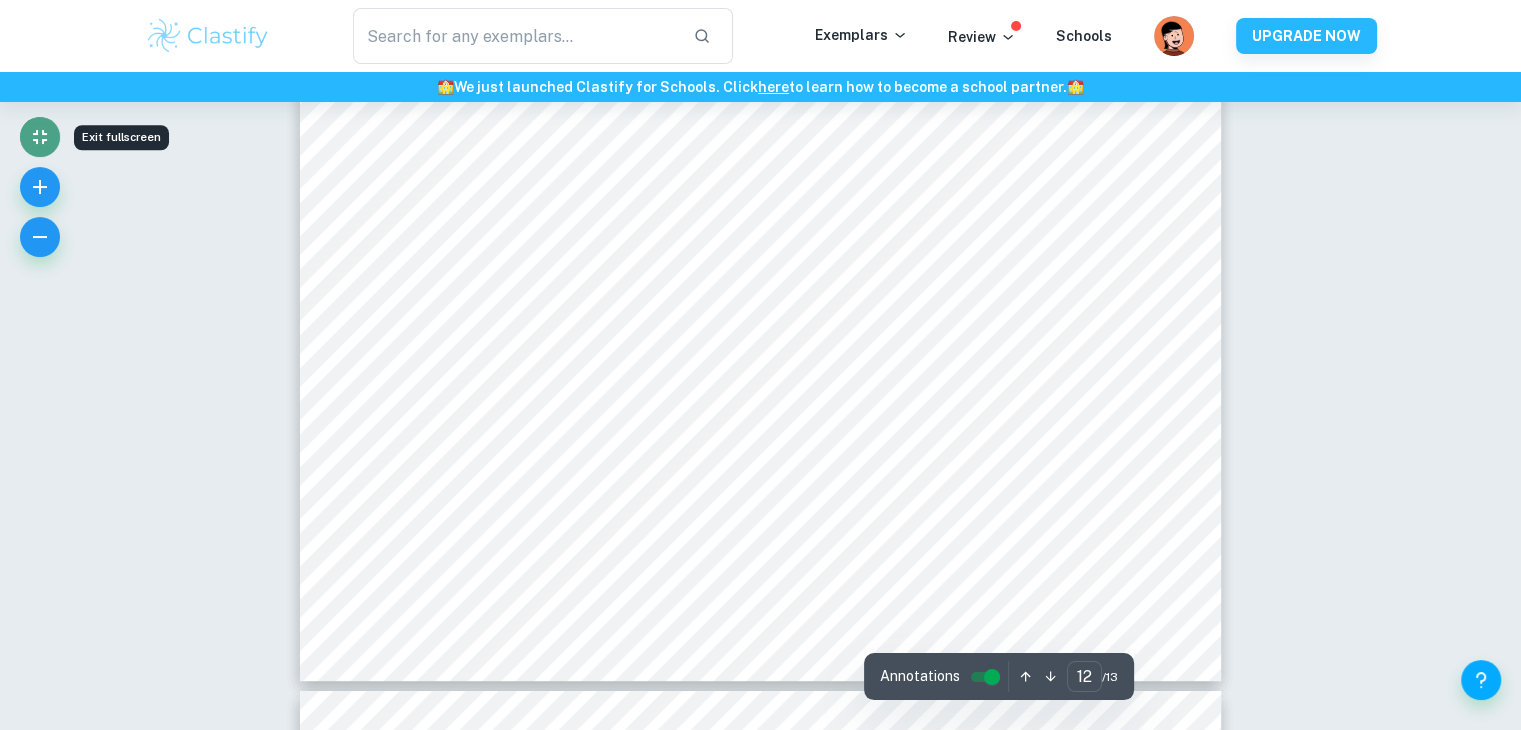 scroll, scrollTop: 15632, scrollLeft: 0, axis: vertical 